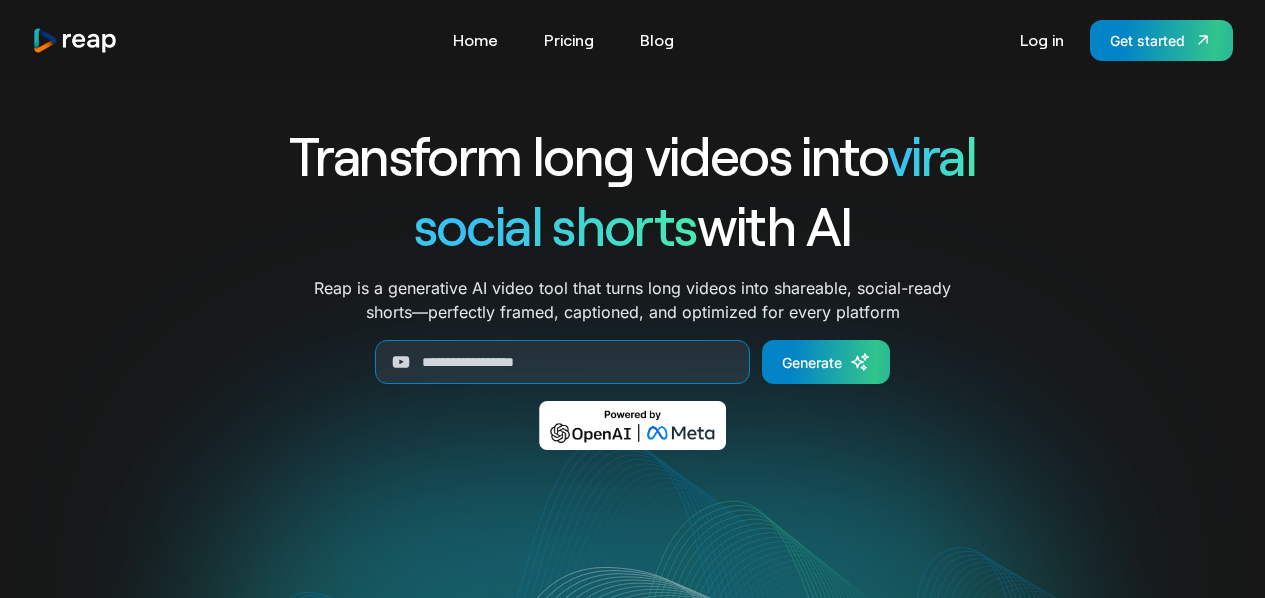 scroll, scrollTop: 0, scrollLeft: 0, axis: both 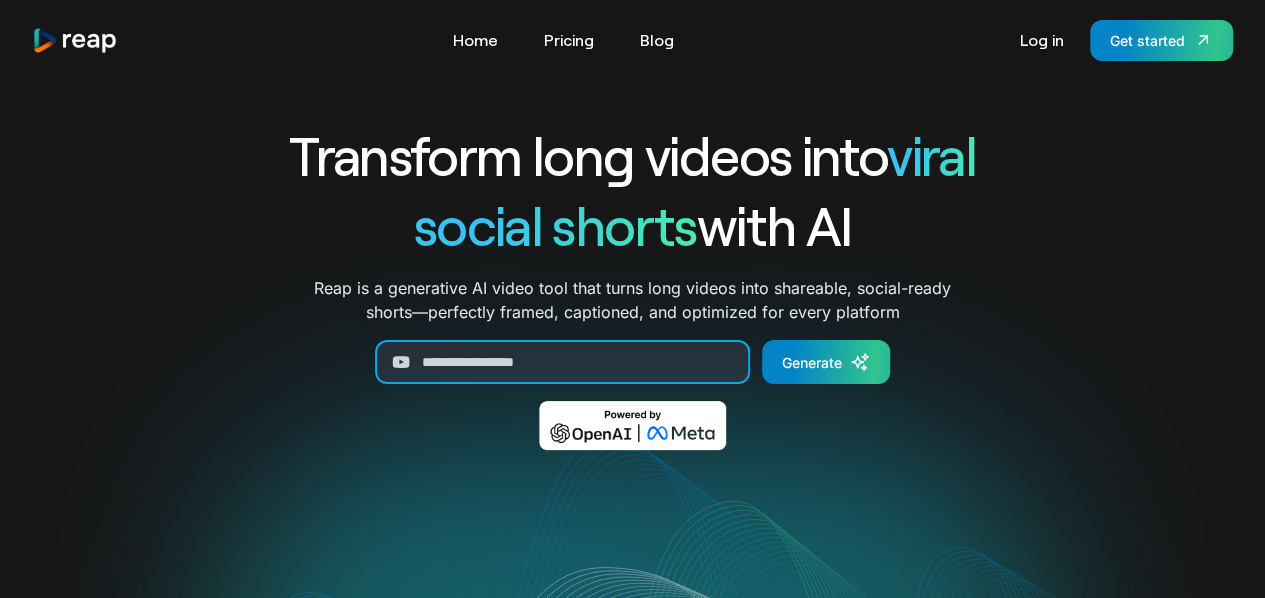 click at bounding box center (562, 362) 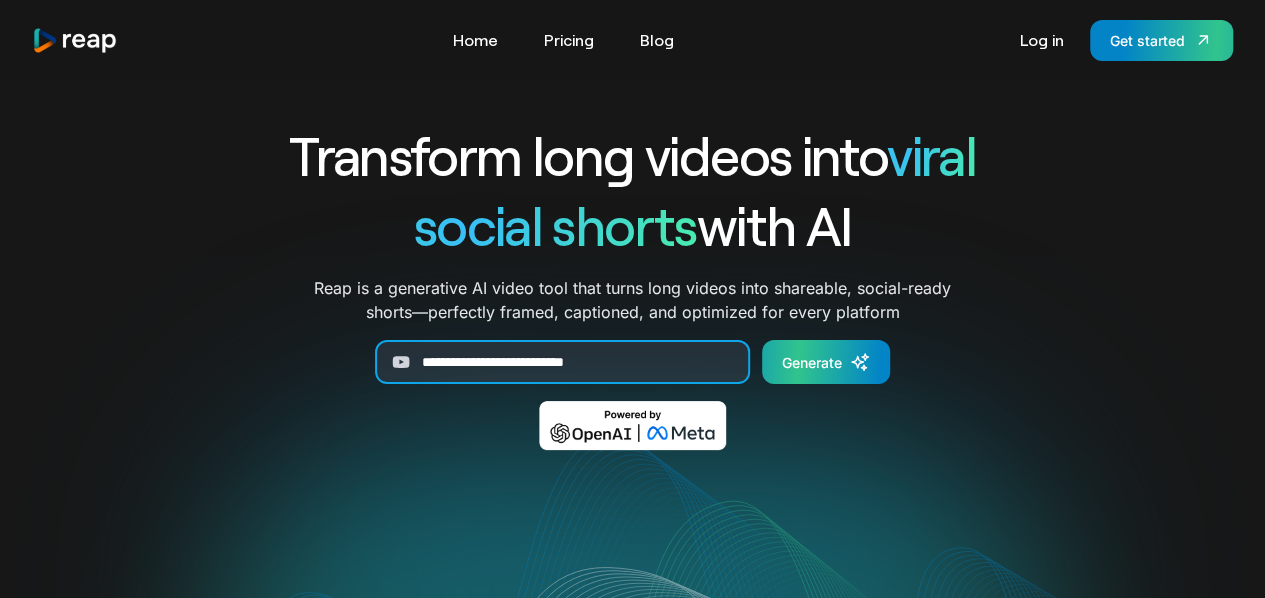 type on "**********" 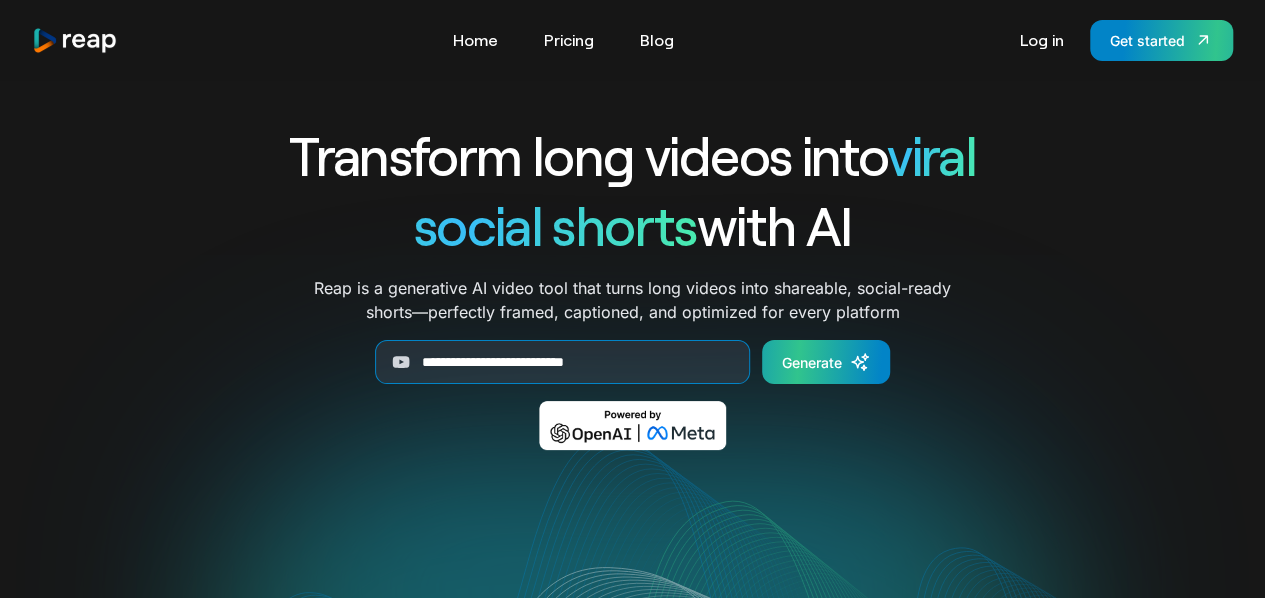 click on "Generate" at bounding box center (812, 362) 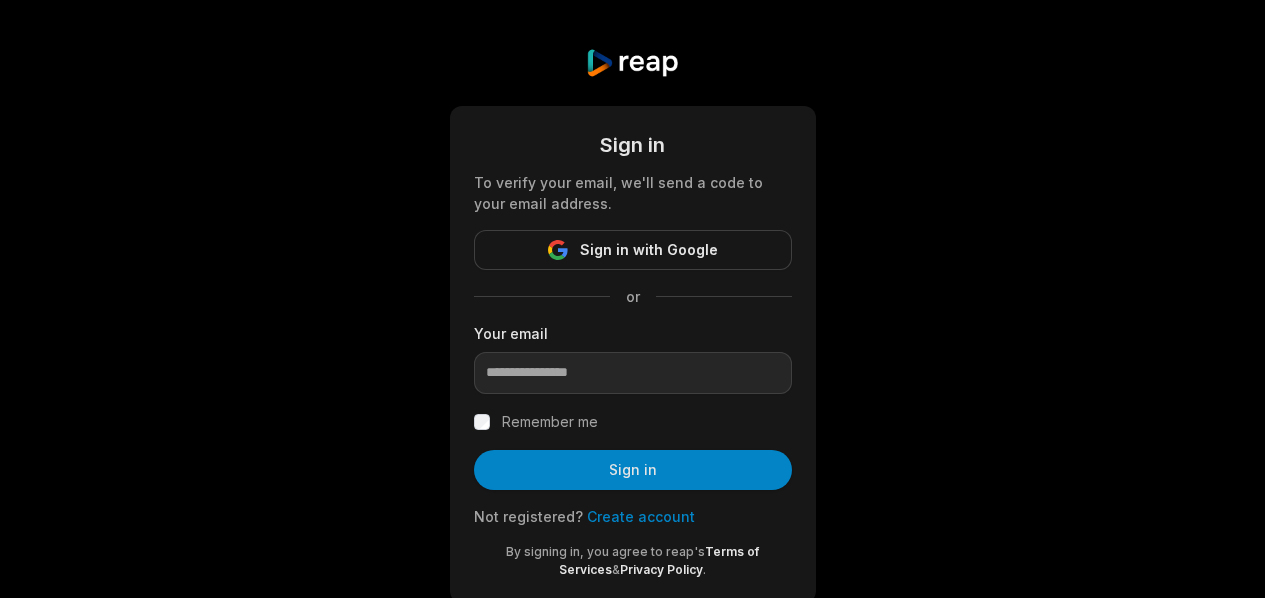 scroll, scrollTop: 0, scrollLeft: 0, axis: both 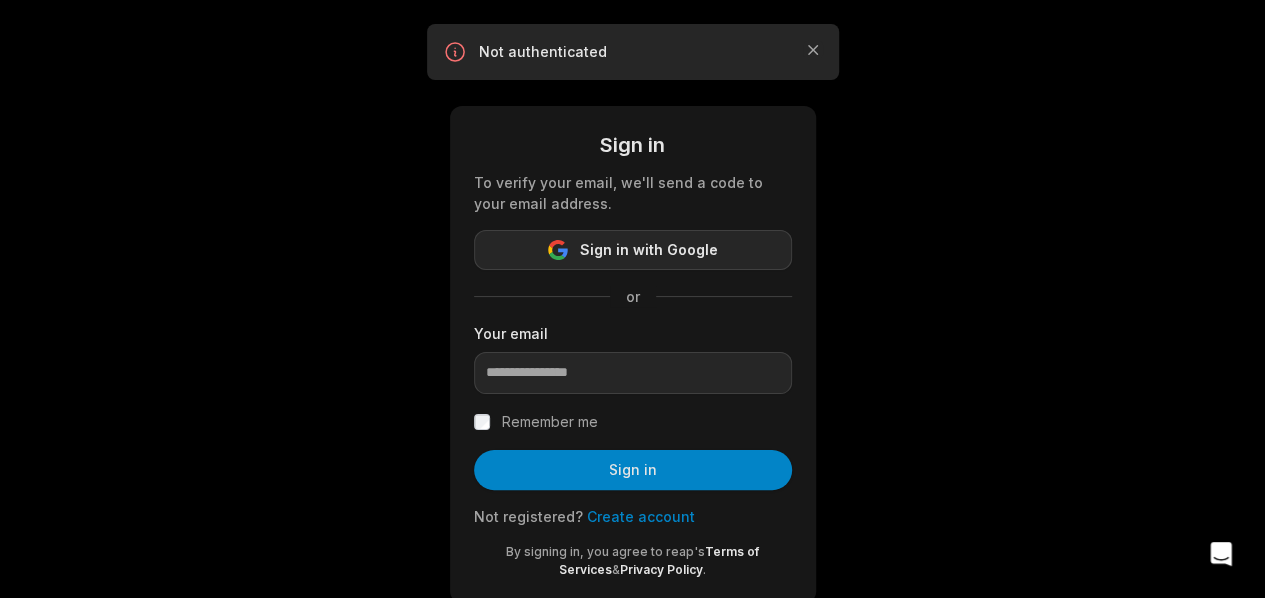 click on "Sign in with Google" at bounding box center (649, 250) 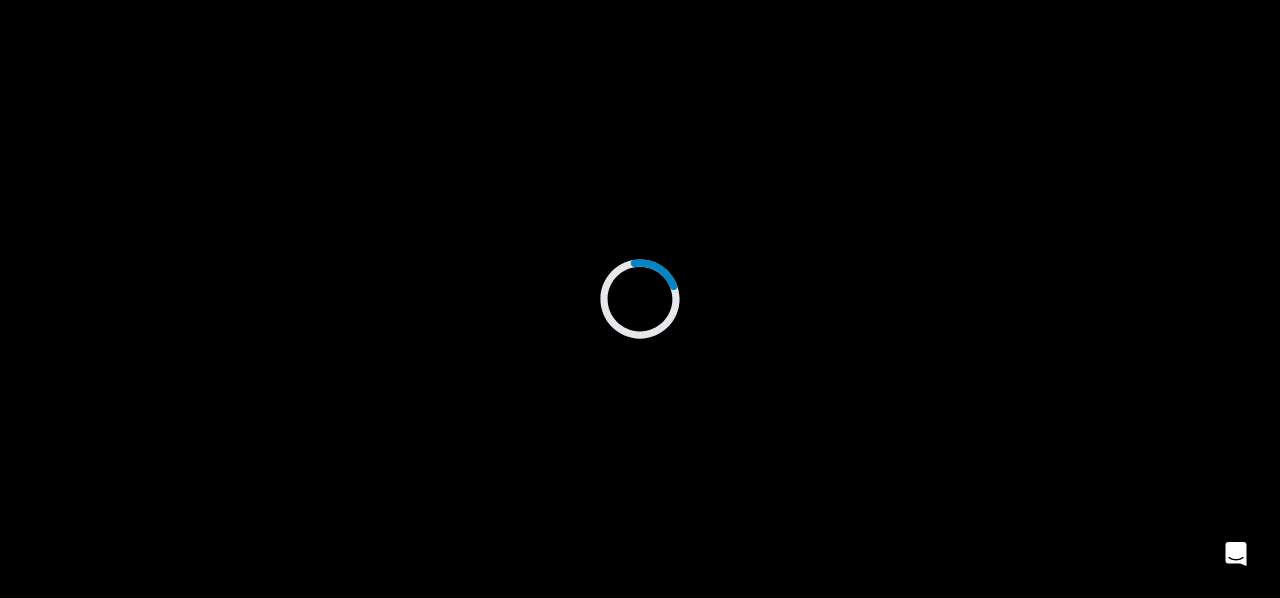 scroll, scrollTop: 0, scrollLeft: 0, axis: both 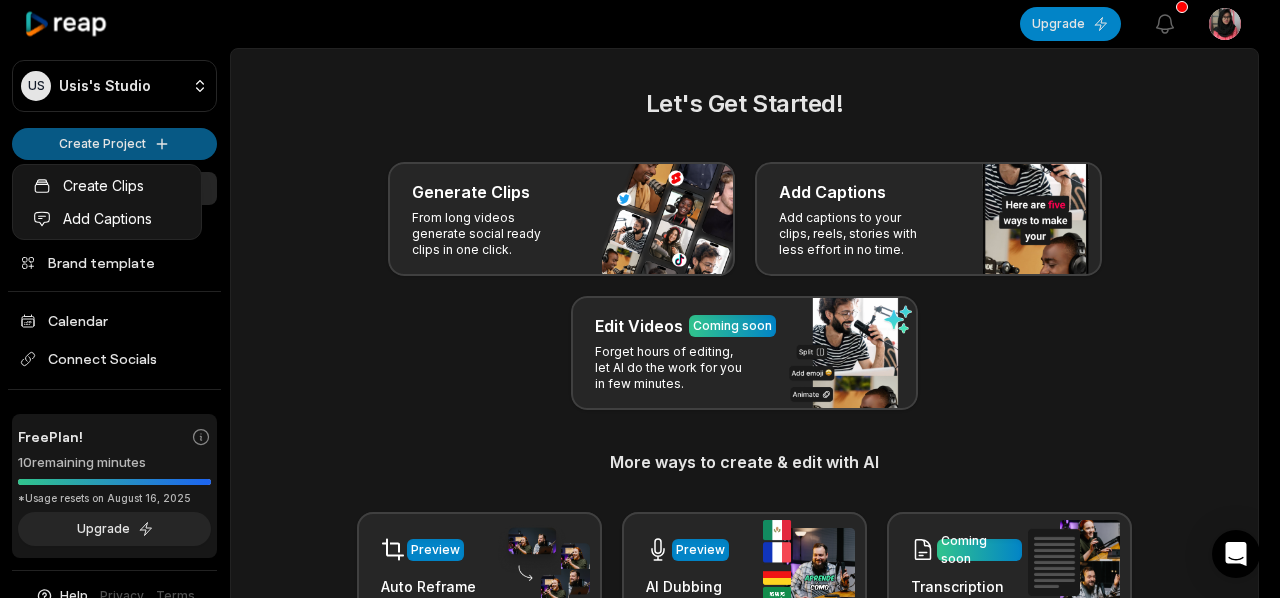 click on "US [ORGANIZATION]'s Studio Create Project Home Projects Brand template Calendar Connect Socials Free Plan! 10 remaining minutes *Usage resets on [DATE] Upgrade Help Privacy Terms Open sidebar Upgrade View notifications Open user menu Let's Get Started! Generate Clips From long videos generate social ready clips in one click. Add Captions Add captions to your clips, reels, stories with less effort in no time. Edit Videos Coming soon Forget hours of editing, let AI do the work for you in few minutes. More ways to create & edit with AI Preview Auto Reframe Preview AI Dubbing Coming soon Transcription Coming soon Noise removal Recent Projects View all Made with in [CITY] Create Clips Add Captions" at bounding box center (640, 299) 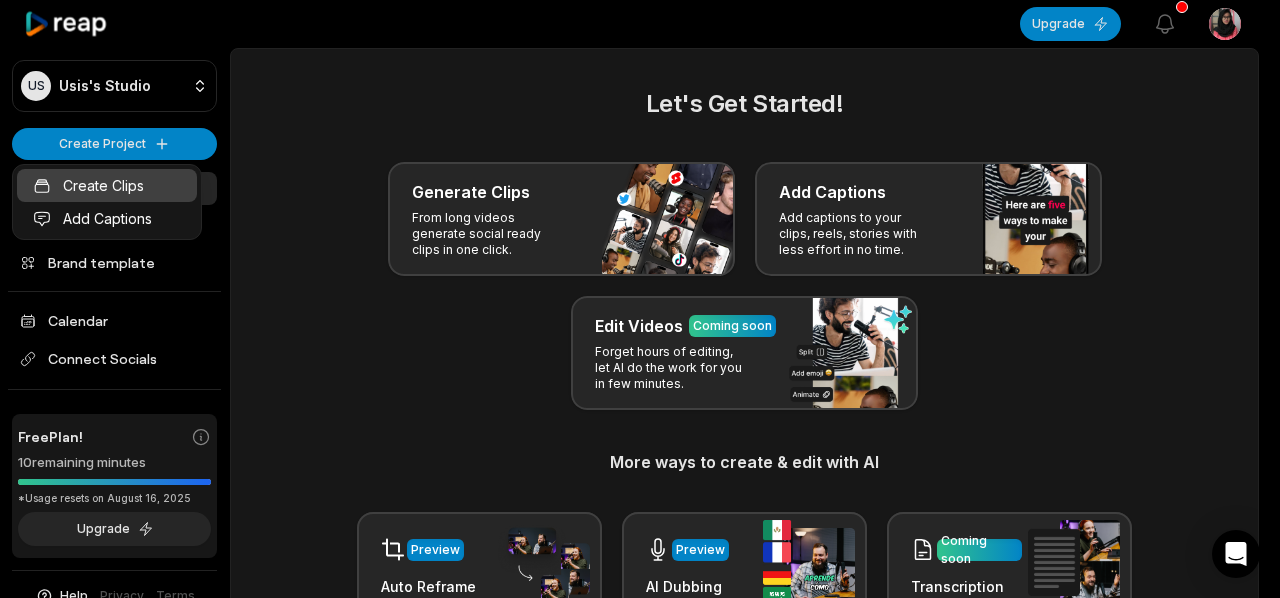 click on "Create Clips" at bounding box center [107, 185] 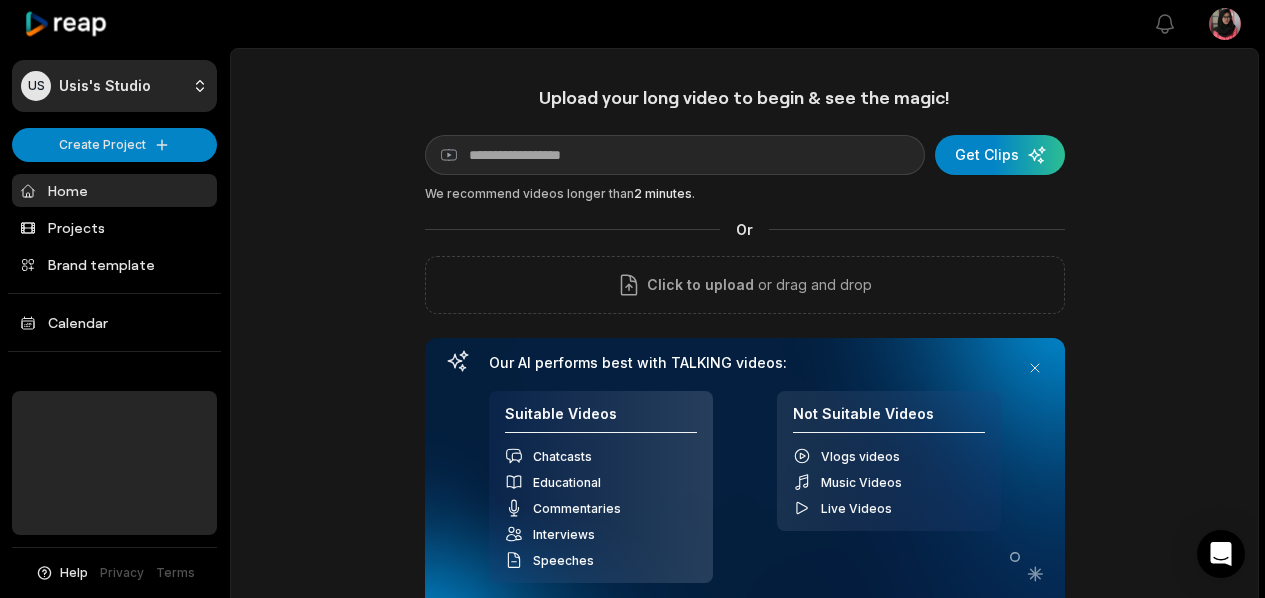 scroll, scrollTop: 0, scrollLeft: 0, axis: both 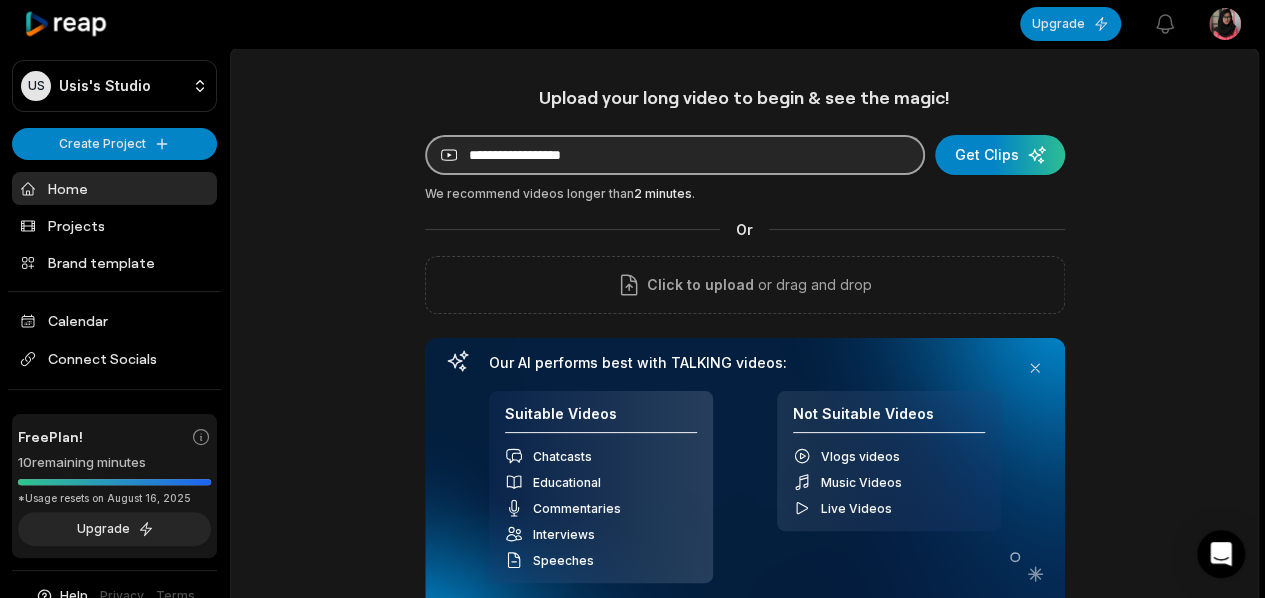 click at bounding box center [675, 155] 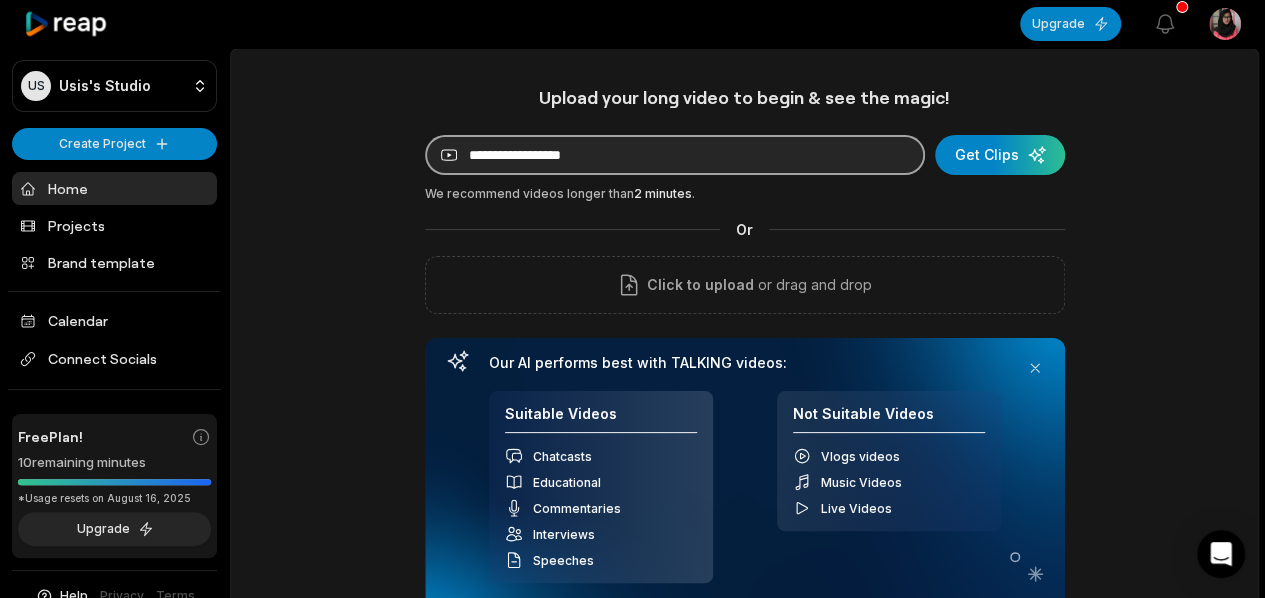 paste on "**********" 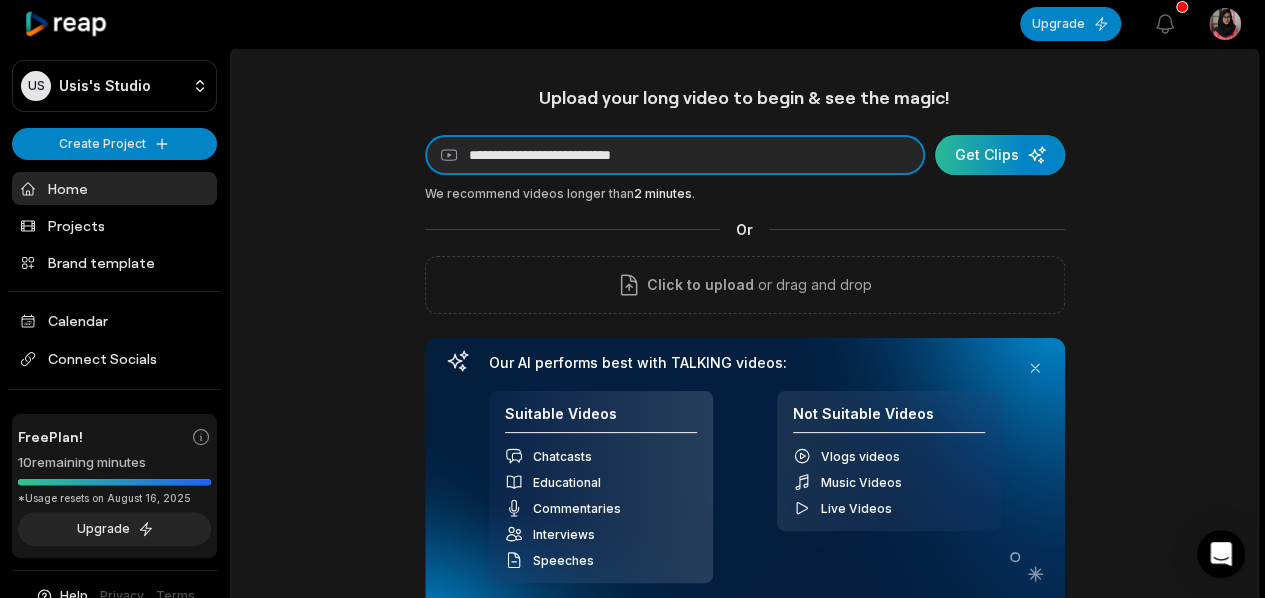 type on "**********" 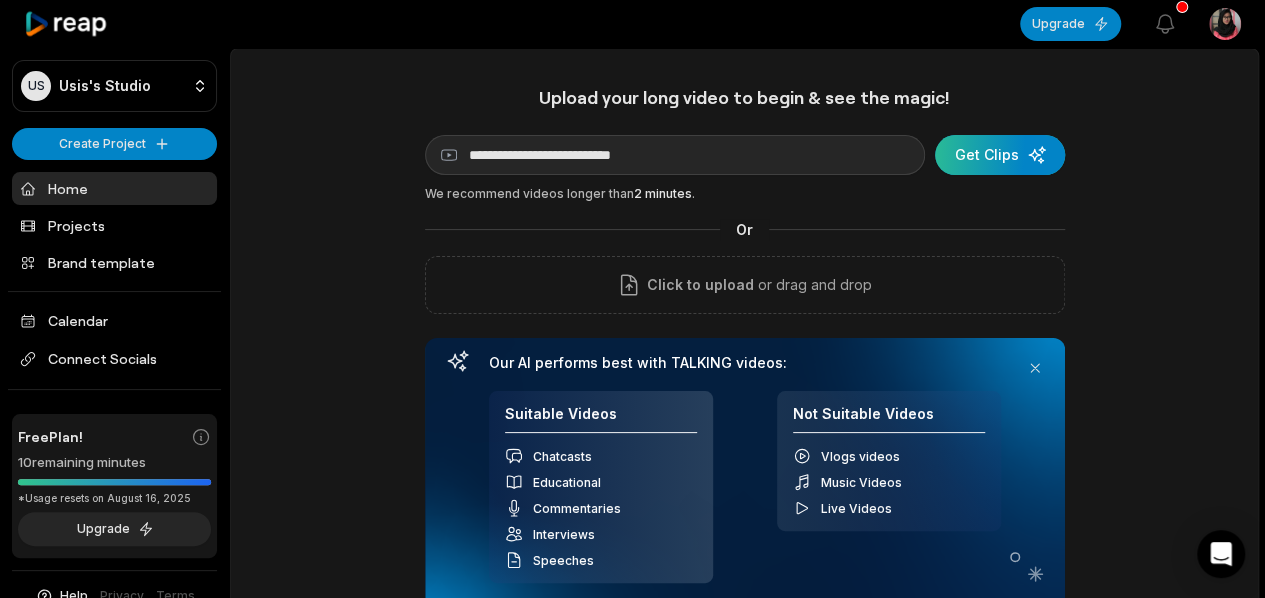 click at bounding box center [1000, 155] 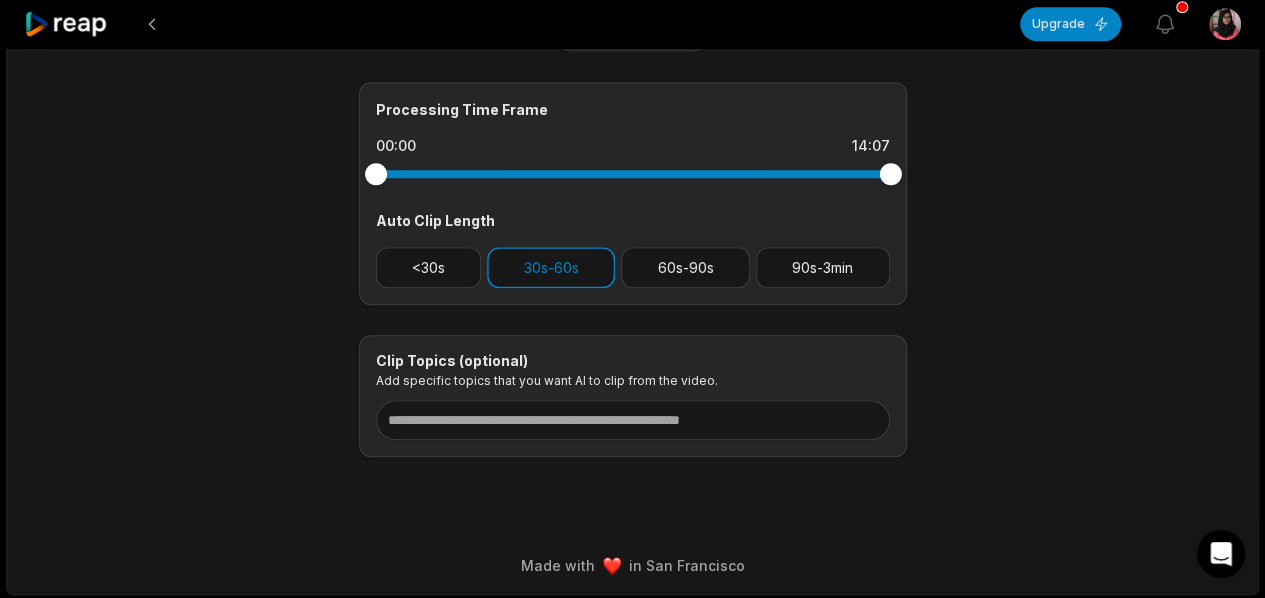scroll, scrollTop: 840, scrollLeft: 0, axis: vertical 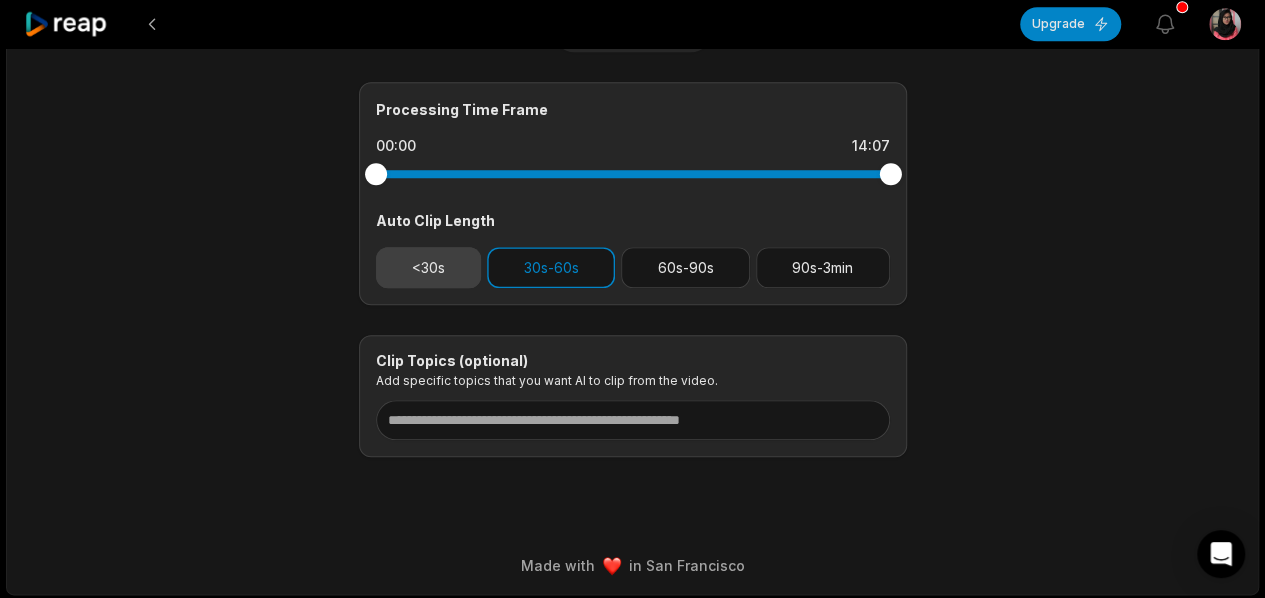 click on "<30s" at bounding box center [429, 267] 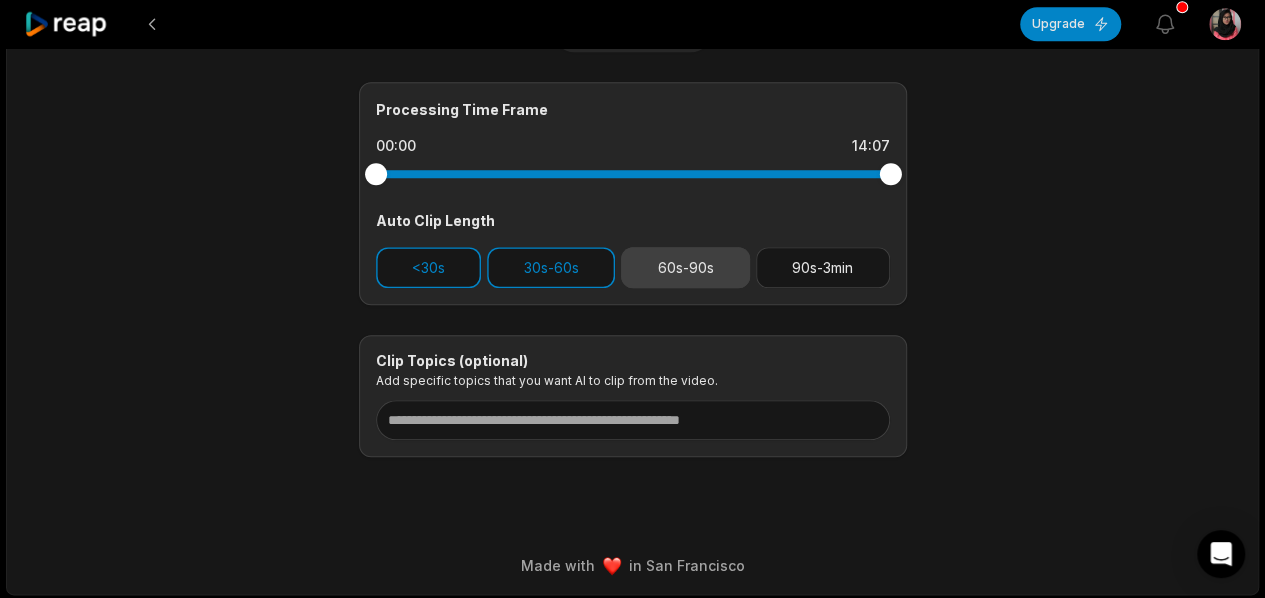 click on "60s-90s" at bounding box center (685, 267) 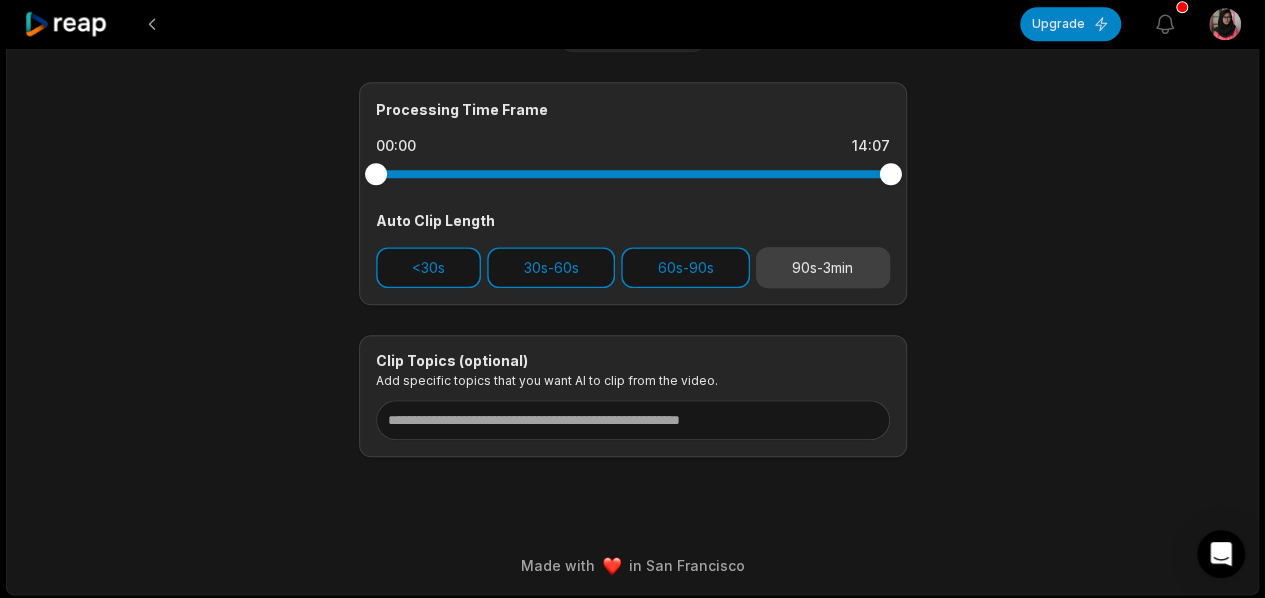 click on "90s-3min" at bounding box center [823, 267] 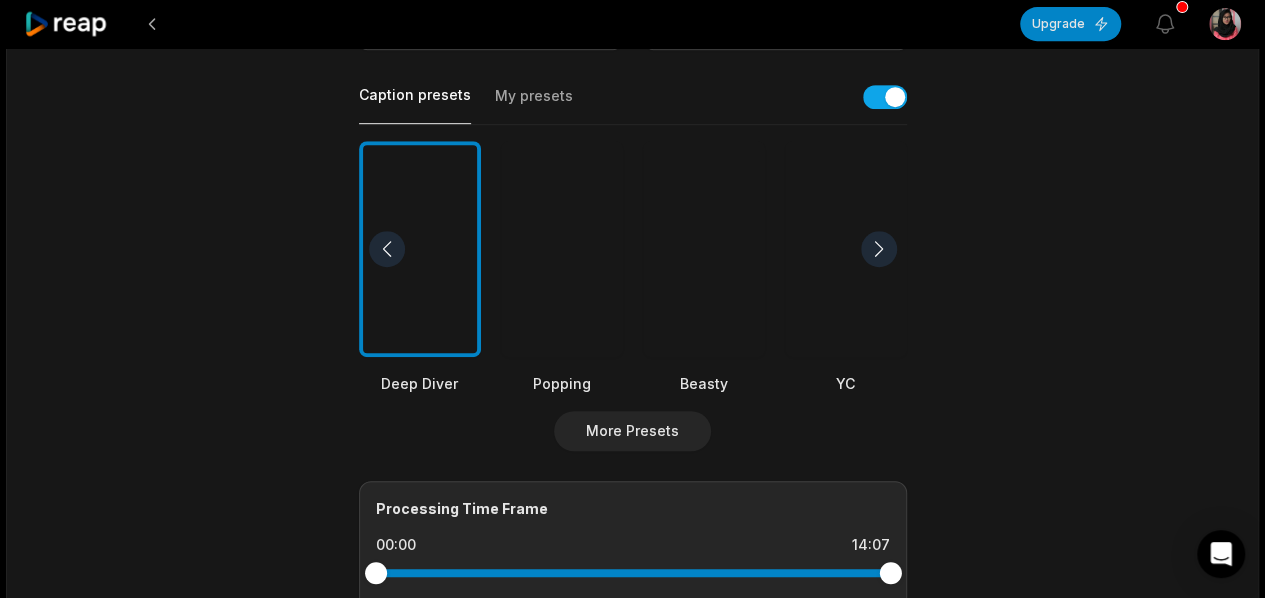 scroll, scrollTop: 440, scrollLeft: 0, axis: vertical 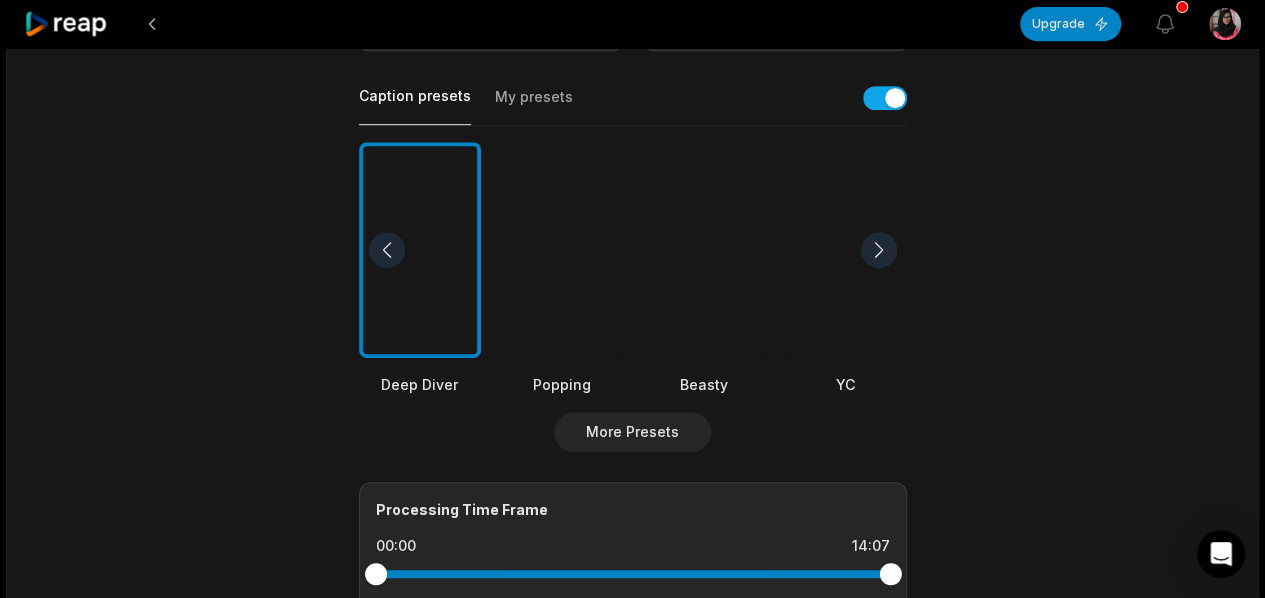 click at bounding box center [704, 250] 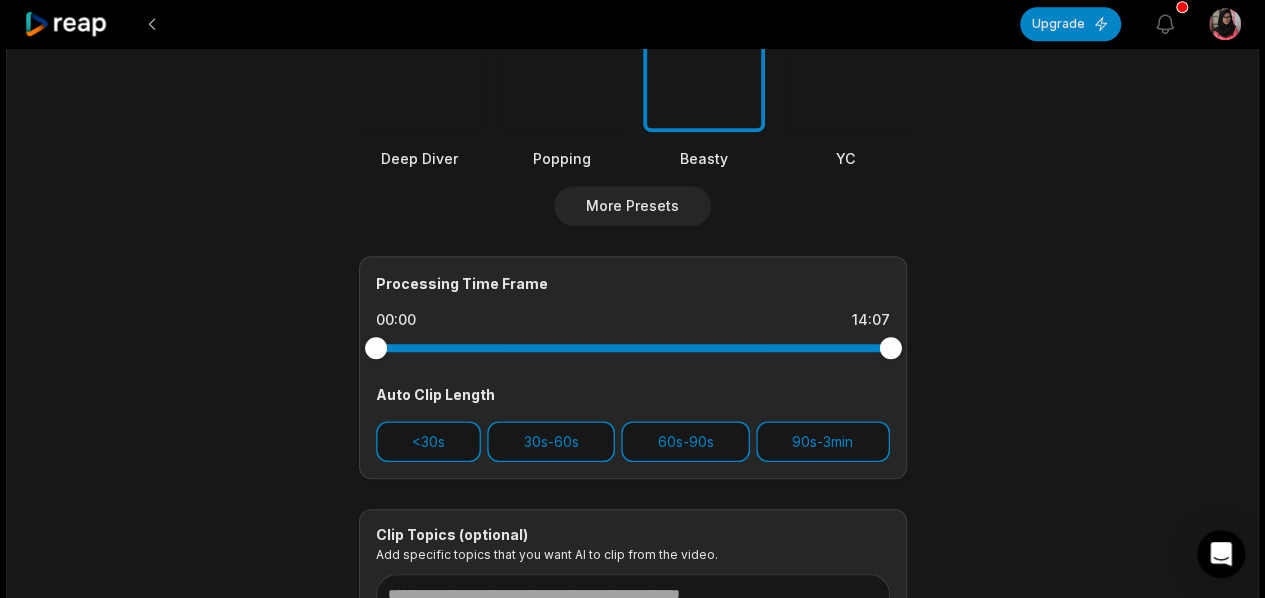 scroll, scrollTop: 440, scrollLeft: 0, axis: vertical 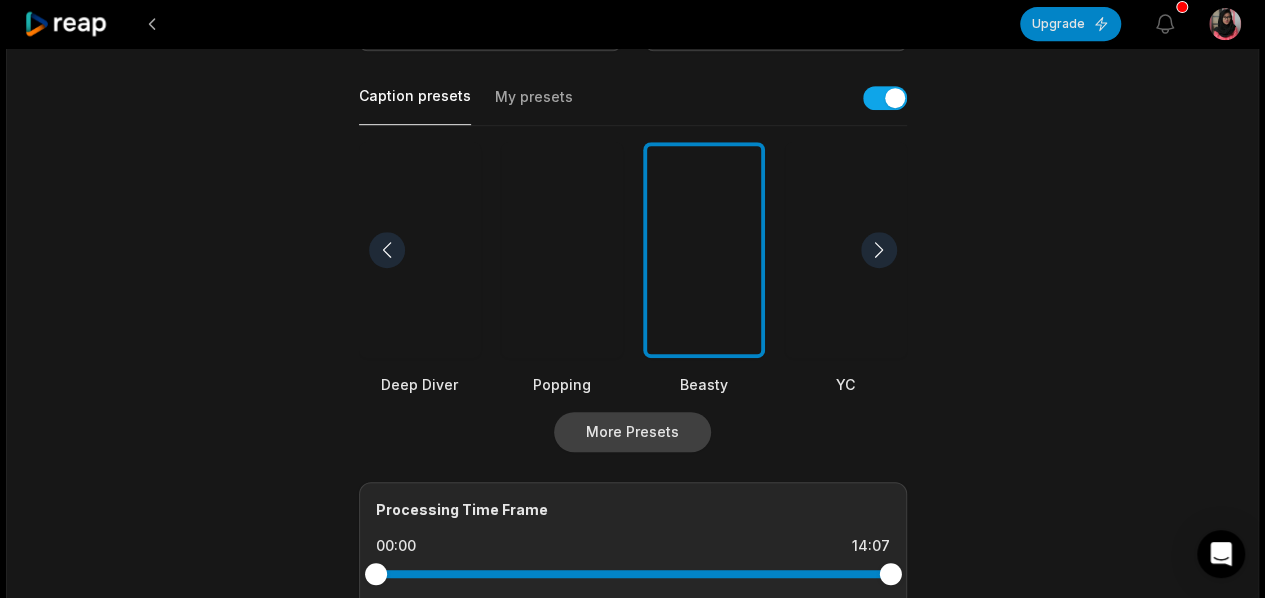 click on "More Presets" at bounding box center [632, 432] 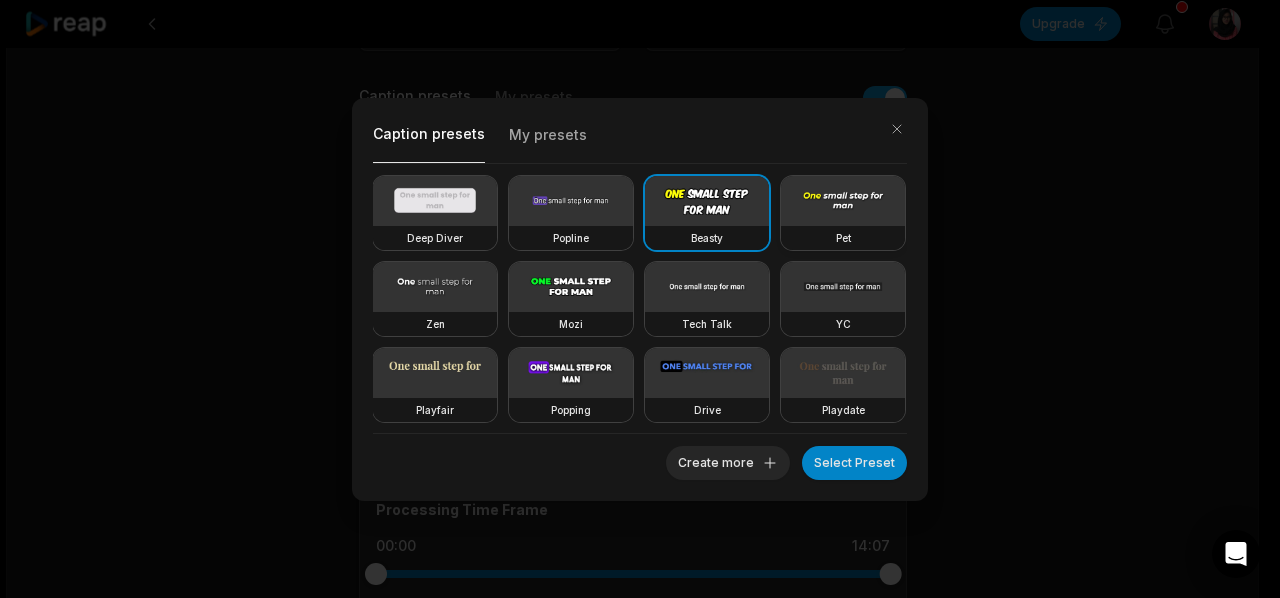 click at bounding box center (843, 201) 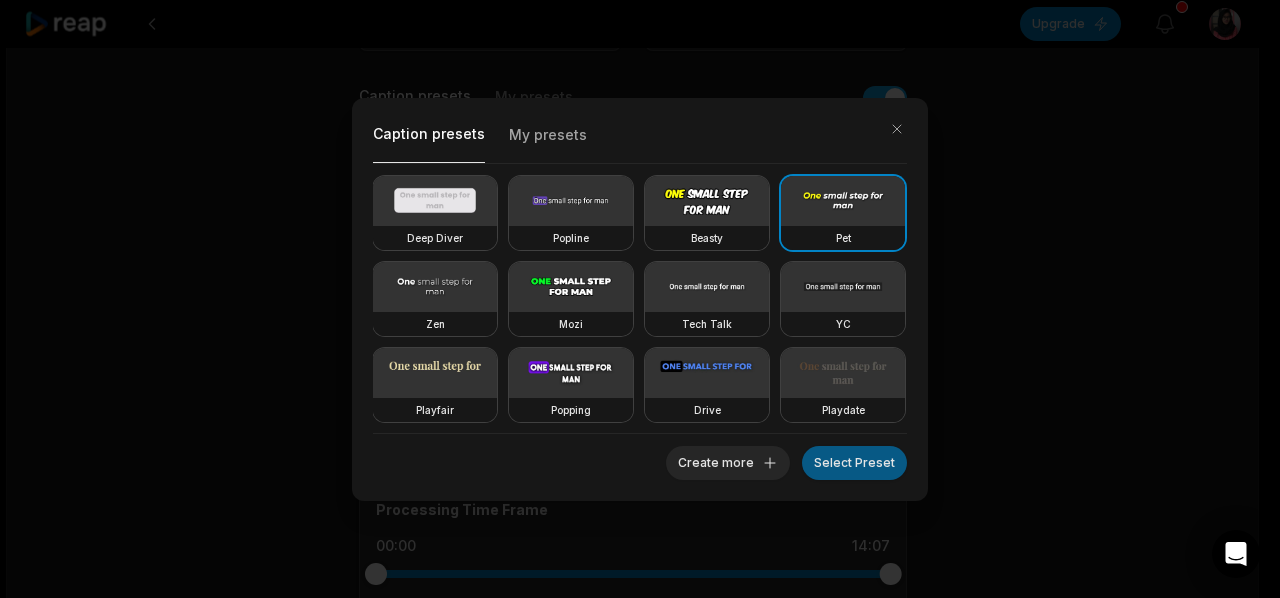 click on "Select Preset" at bounding box center [854, 463] 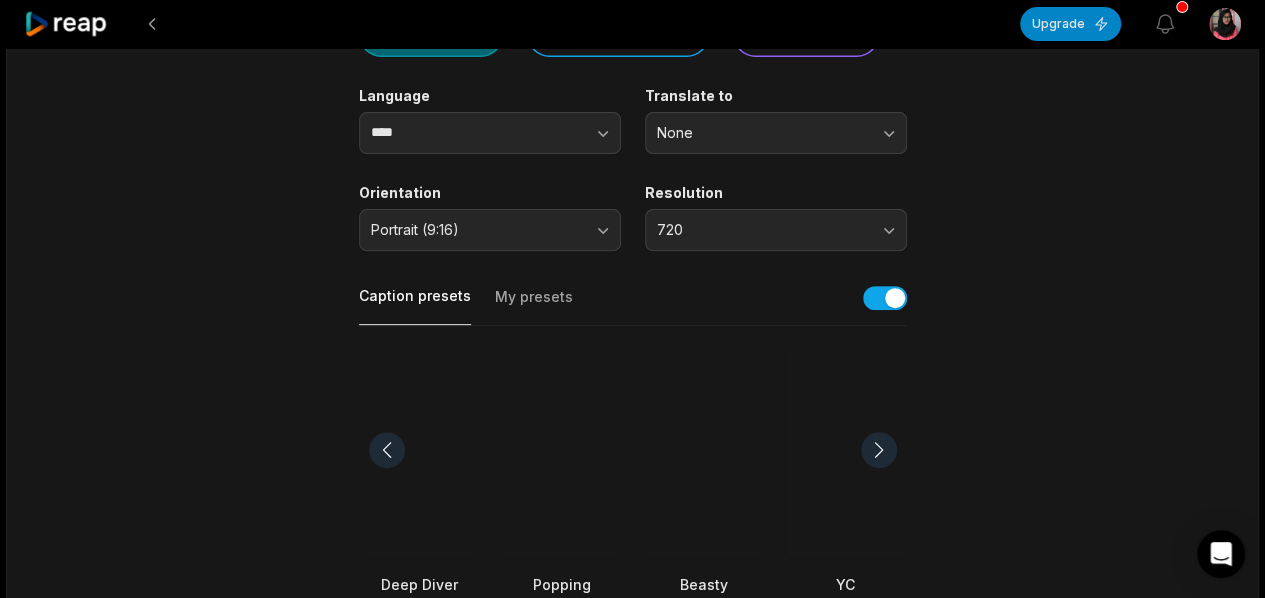 scroll, scrollTop: 0, scrollLeft: 0, axis: both 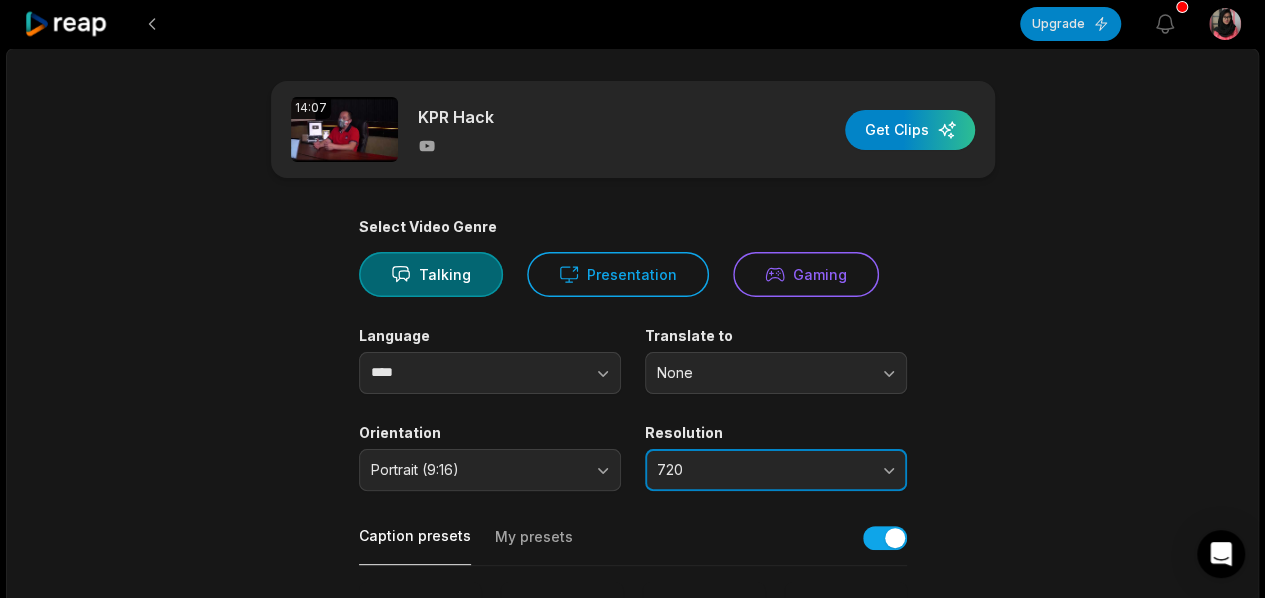 click on "720" at bounding box center (762, 470) 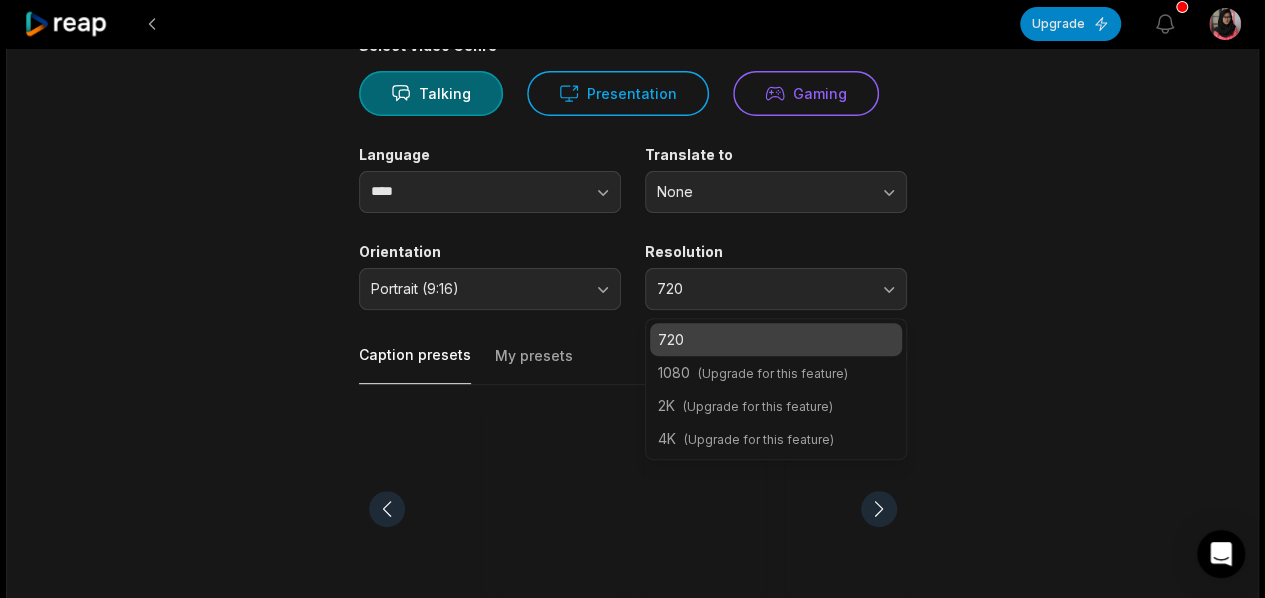 scroll, scrollTop: 200, scrollLeft: 0, axis: vertical 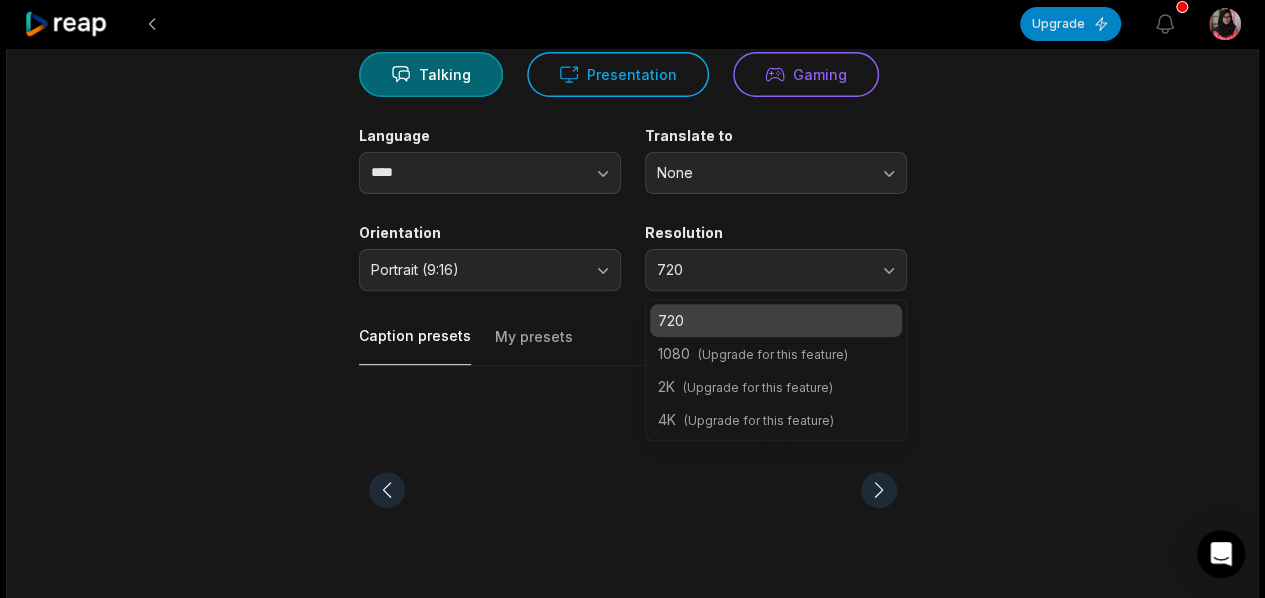 click on "720" at bounding box center (776, 320) 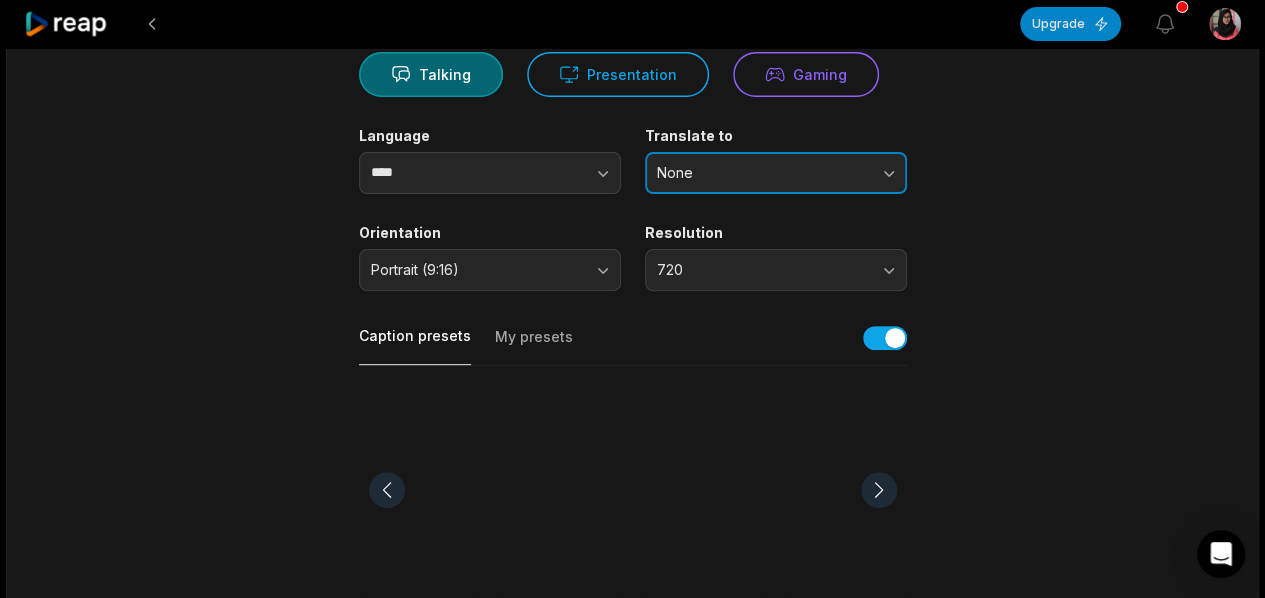 click on "None" at bounding box center (762, 173) 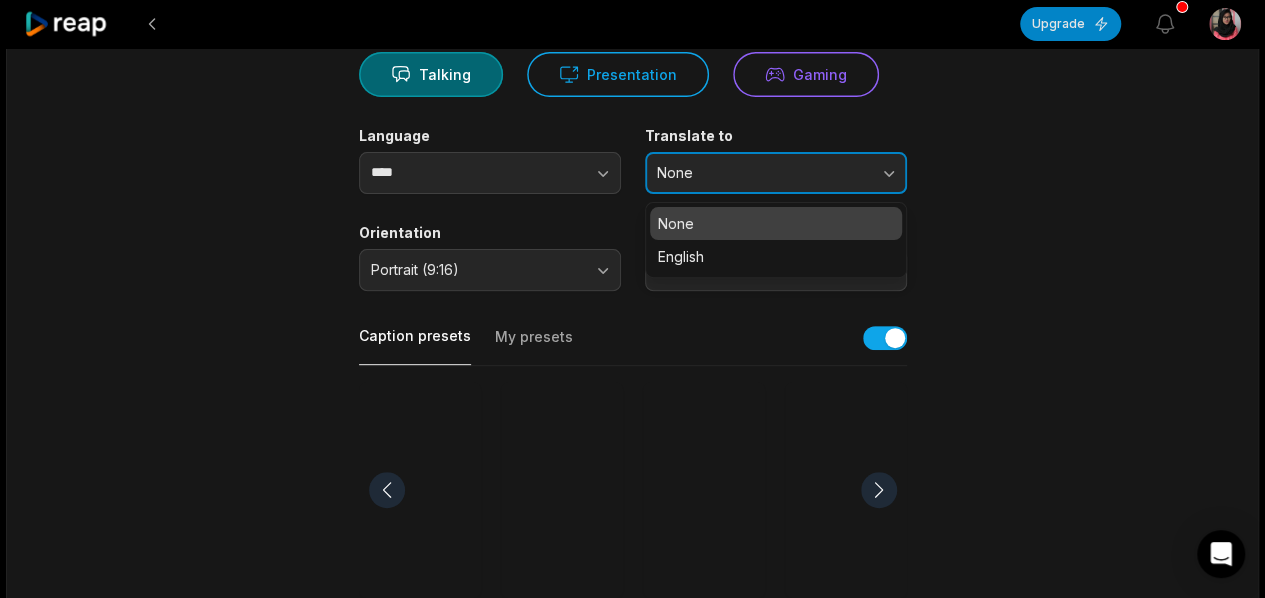 click on "None" at bounding box center [762, 173] 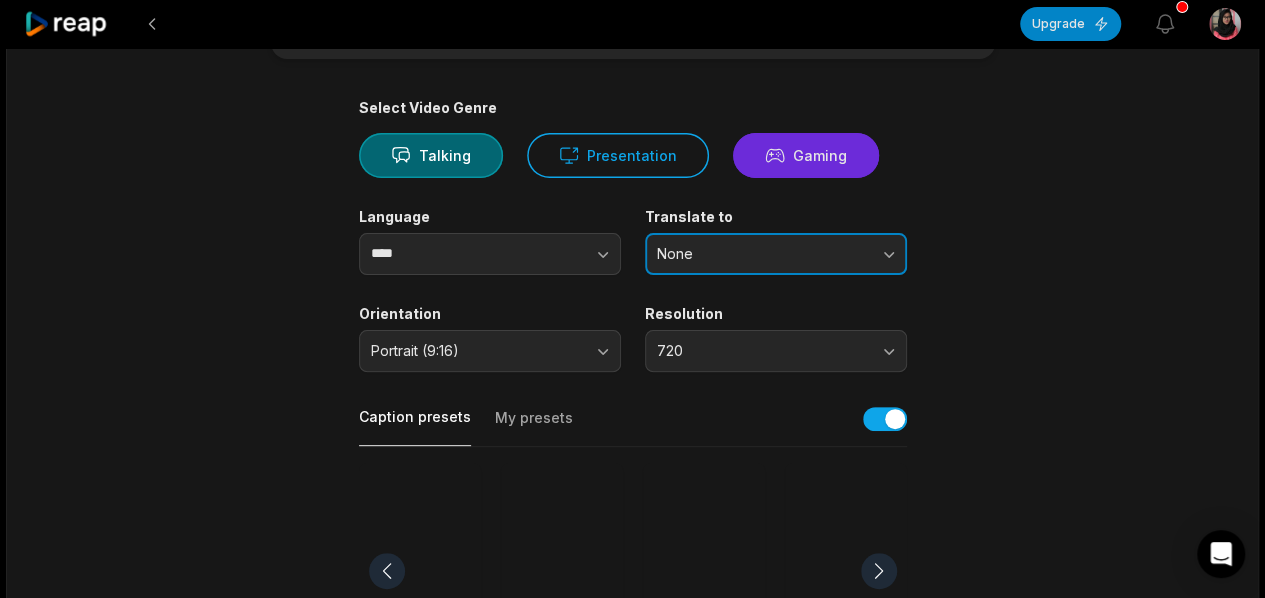 scroll, scrollTop: 100, scrollLeft: 0, axis: vertical 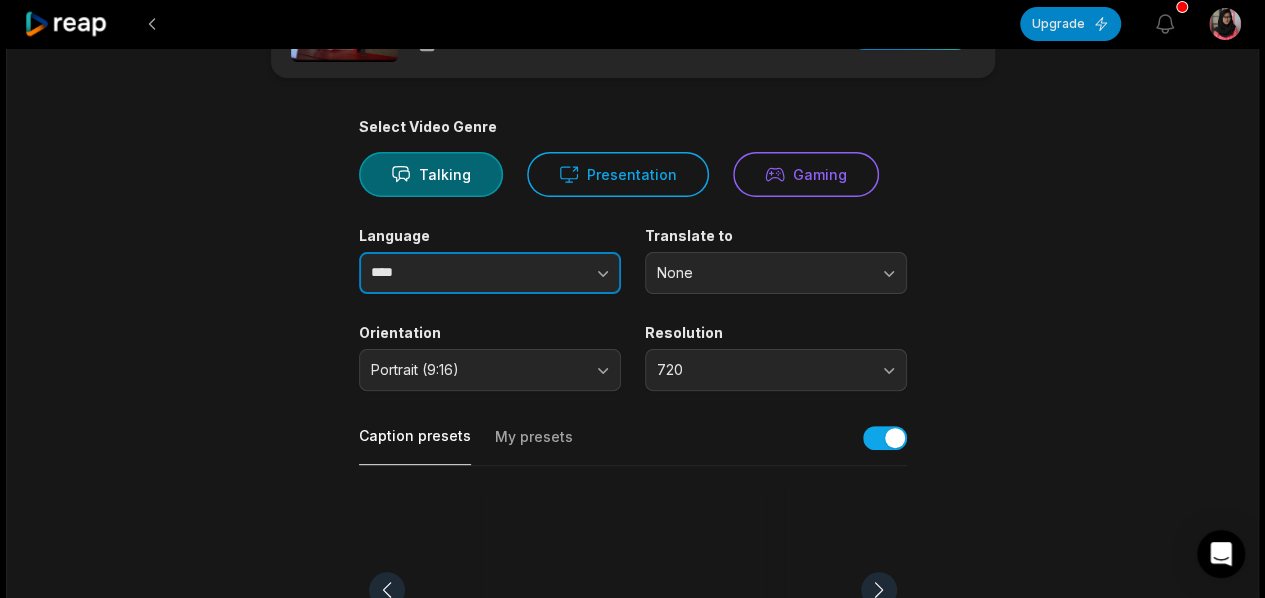 click at bounding box center [563, 273] 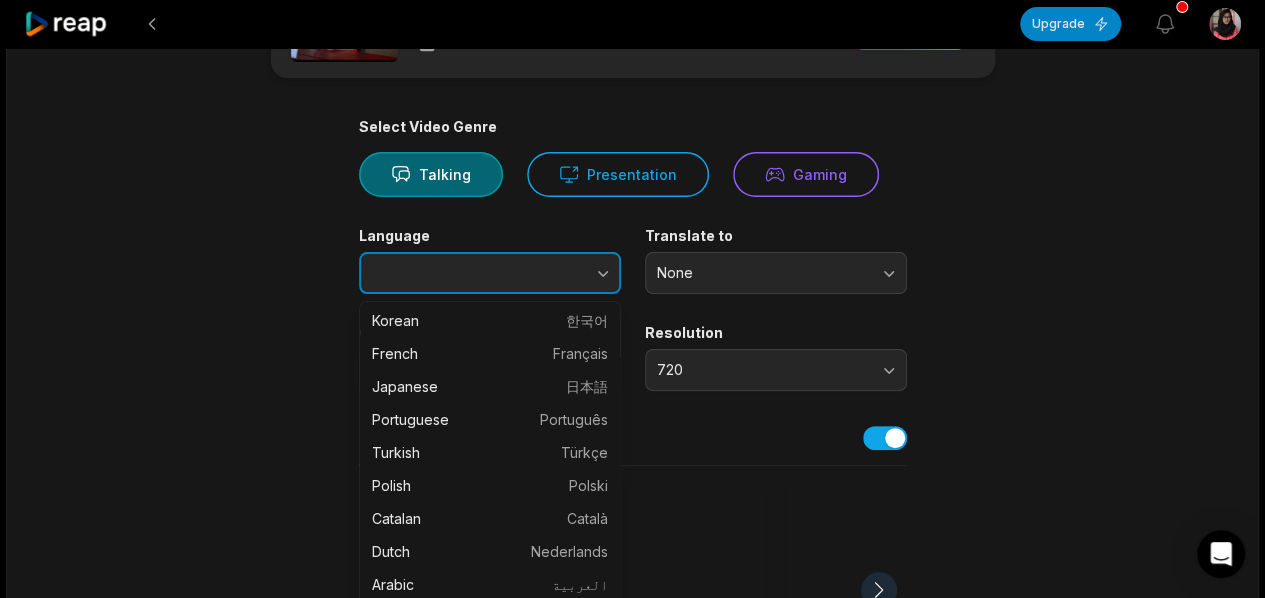 scroll, scrollTop: 400, scrollLeft: 0, axis: vertical 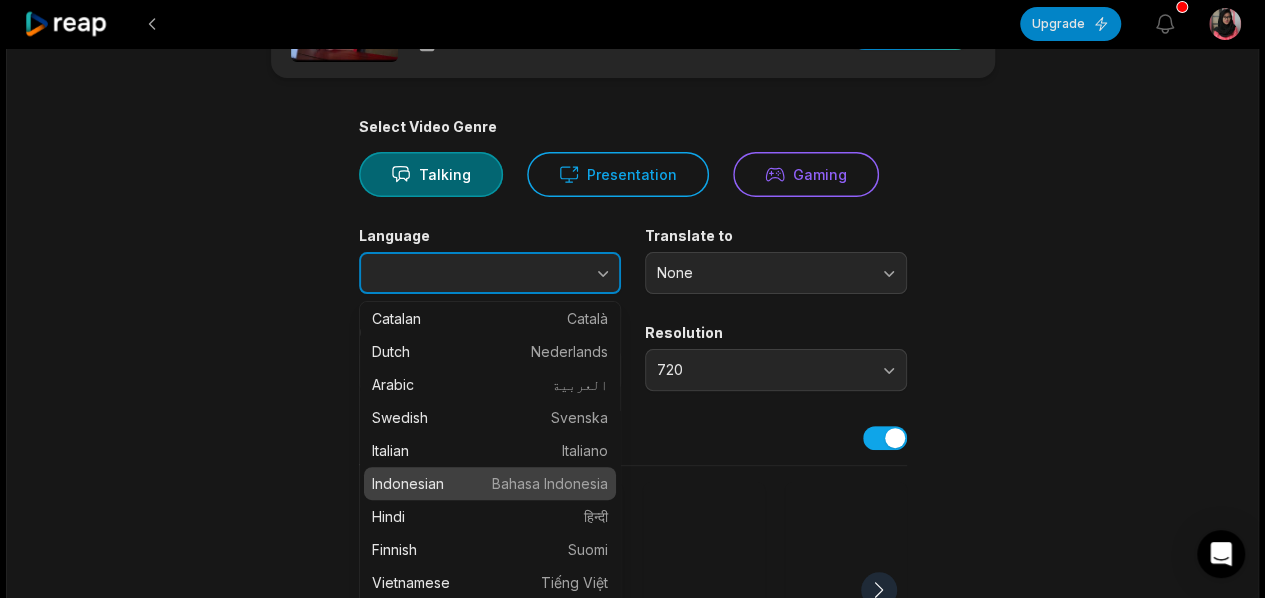 type on "**********" 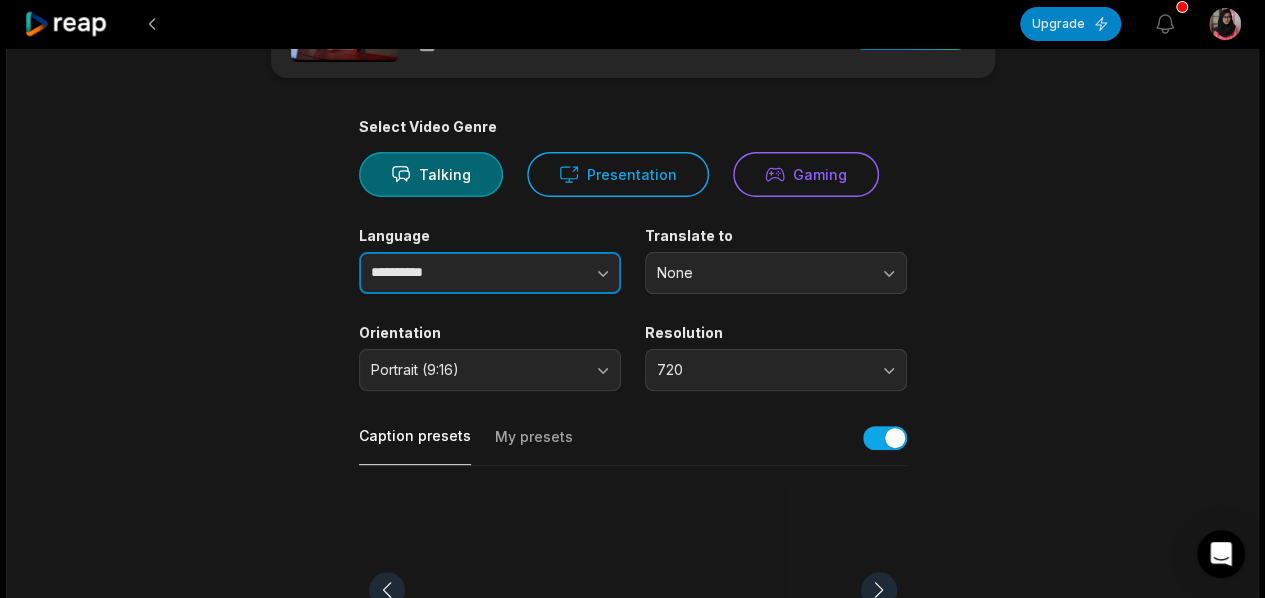 scroll, scrollTop: 0, scrollLeft: 0, axis: both 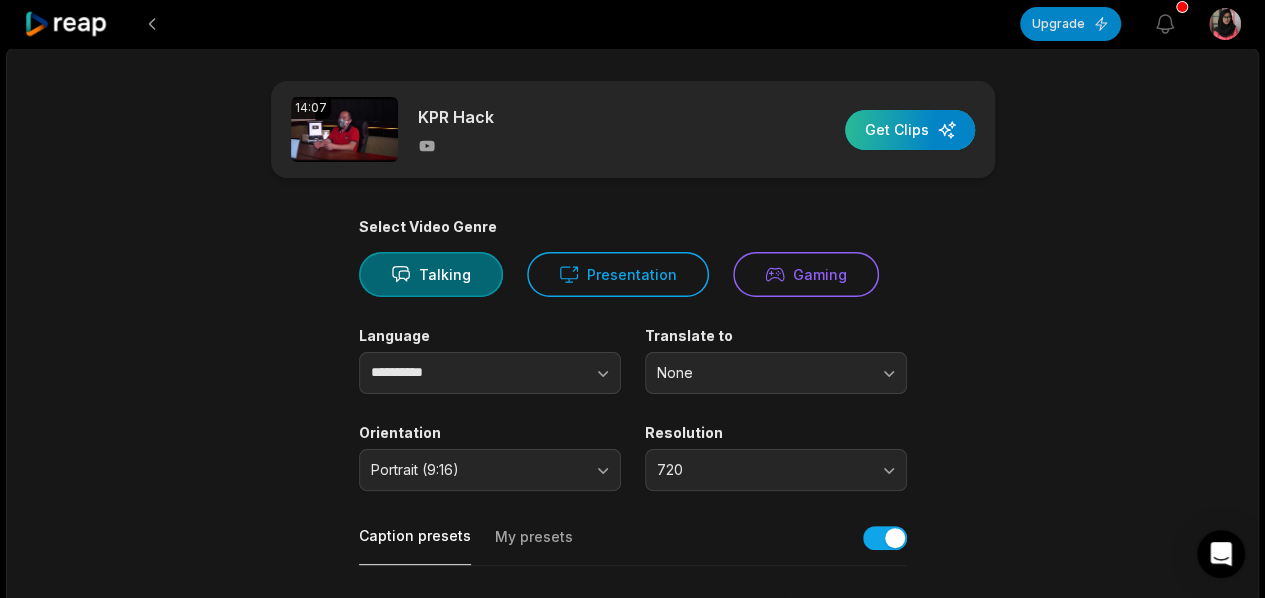 click at bounding box center [910, 130] 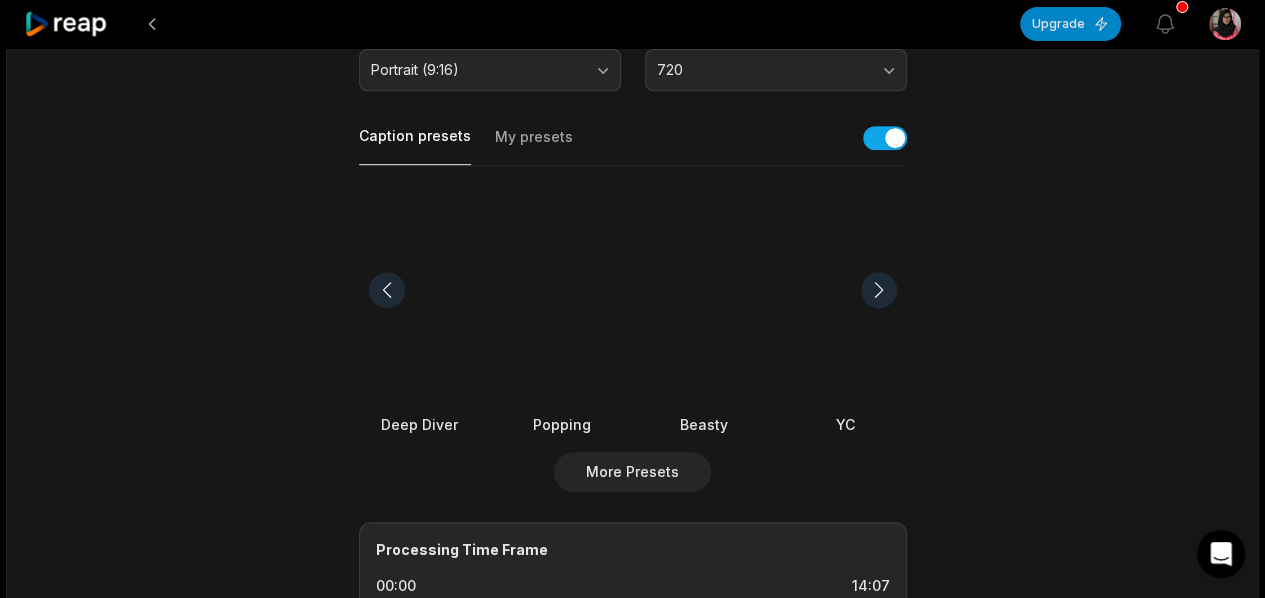 scroll, scrollTop: 0, scrollLeft: 0, axis: both 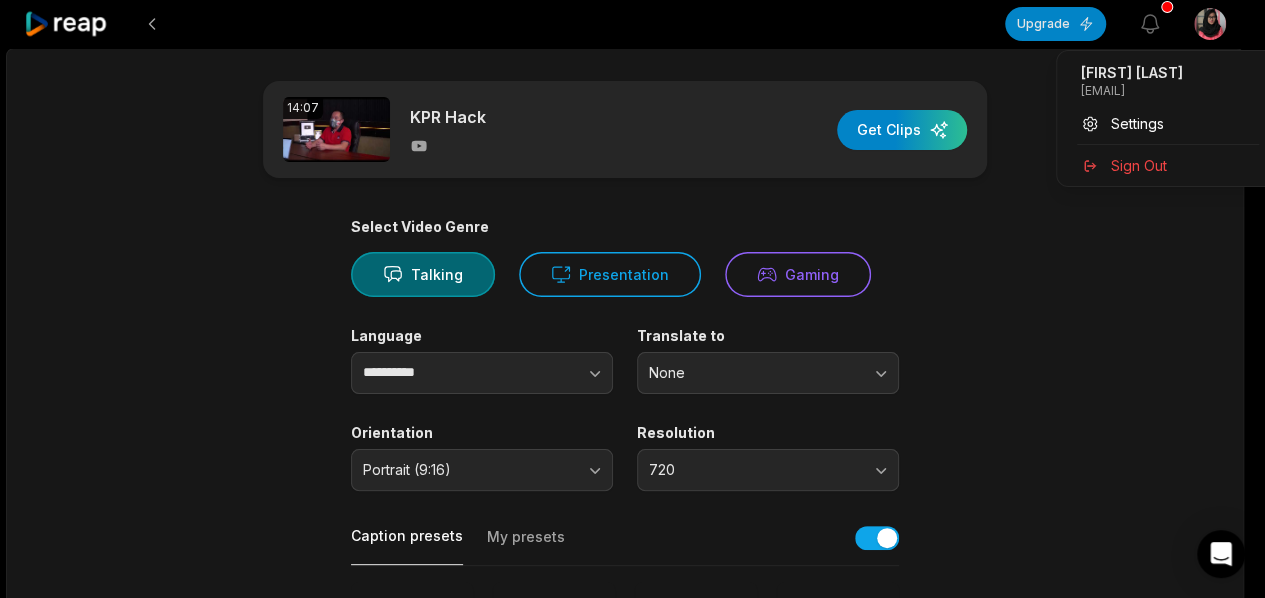 click on "**********" at bounding box center [632, 299] 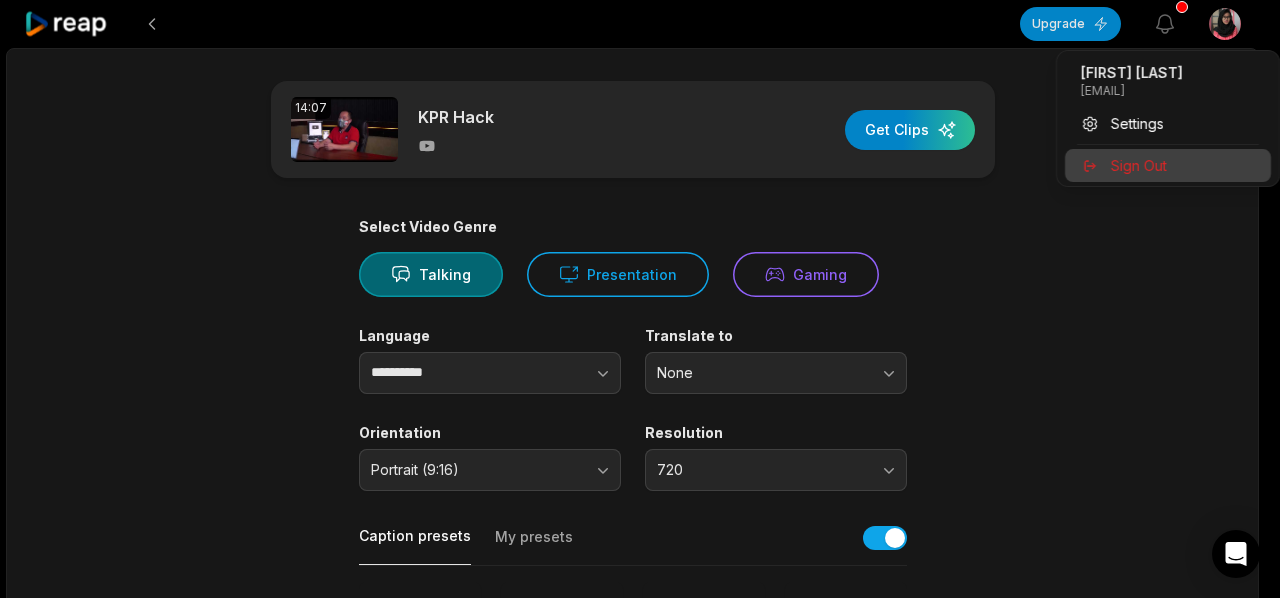 click on "Sign Out" at bounding box center [1139, 165] 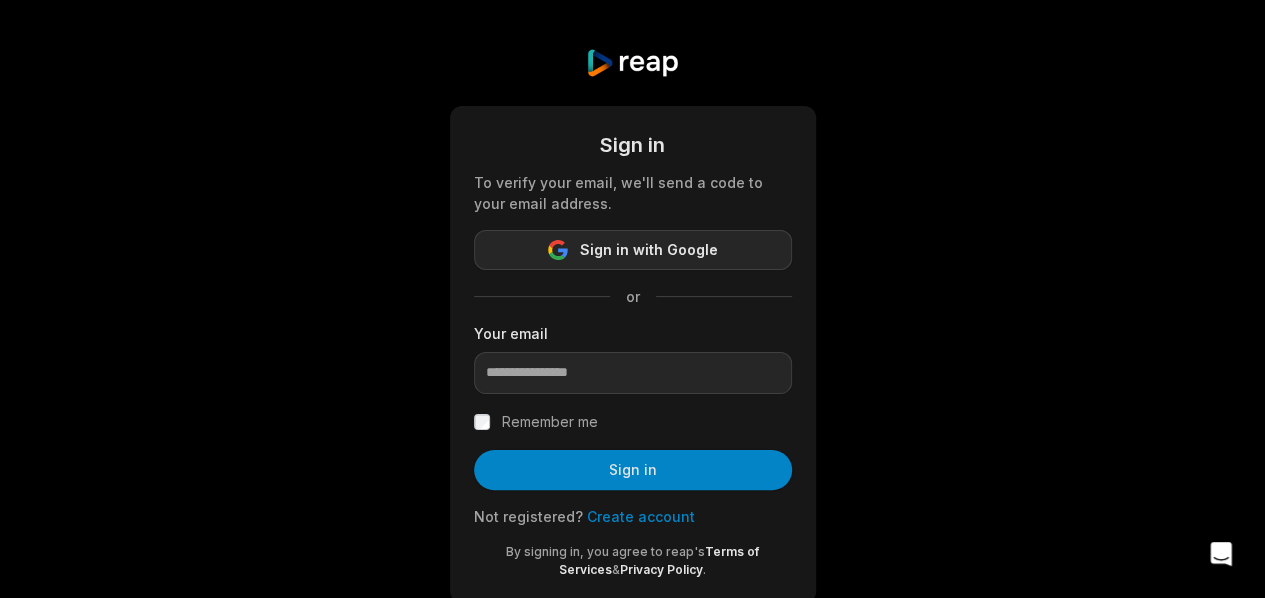 click on "Sign in with Google" at bounding box center [649, 250] 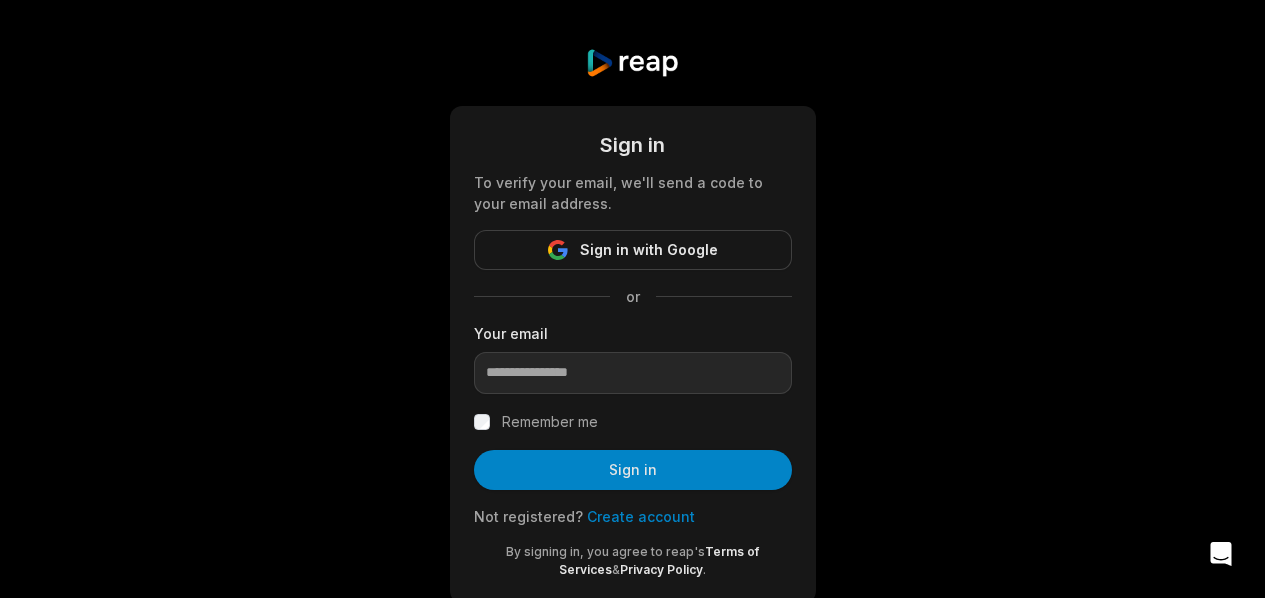 scroll, scrollTop: 0, scrollLeft: 0, axis: both 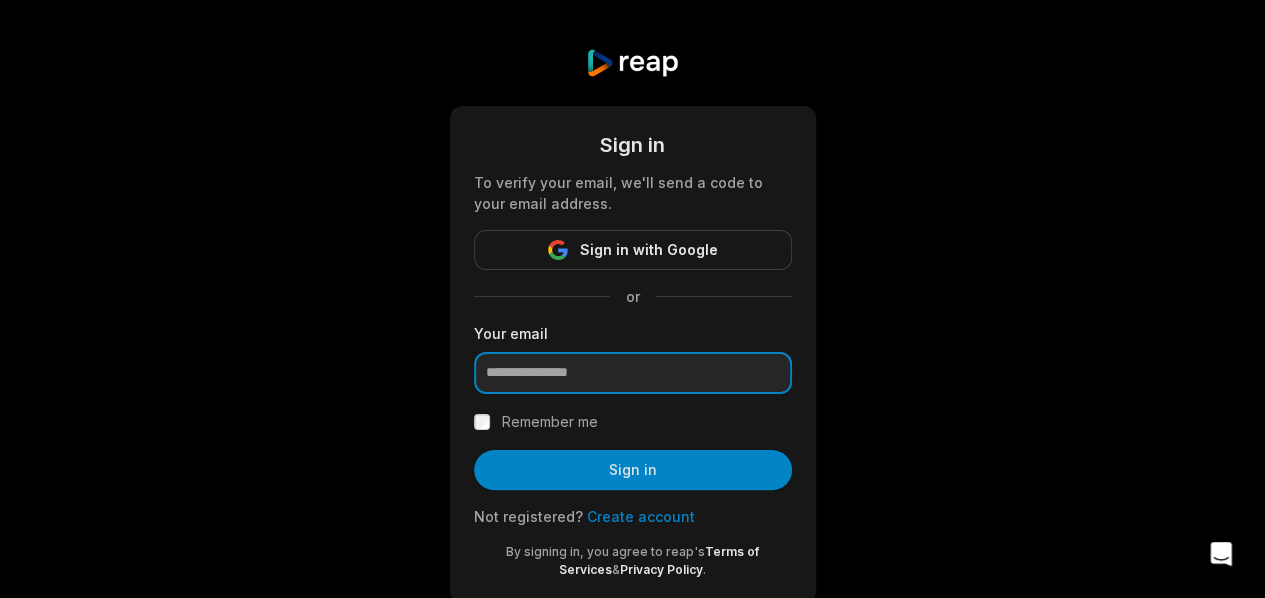 click at bounding box center [633, 373] 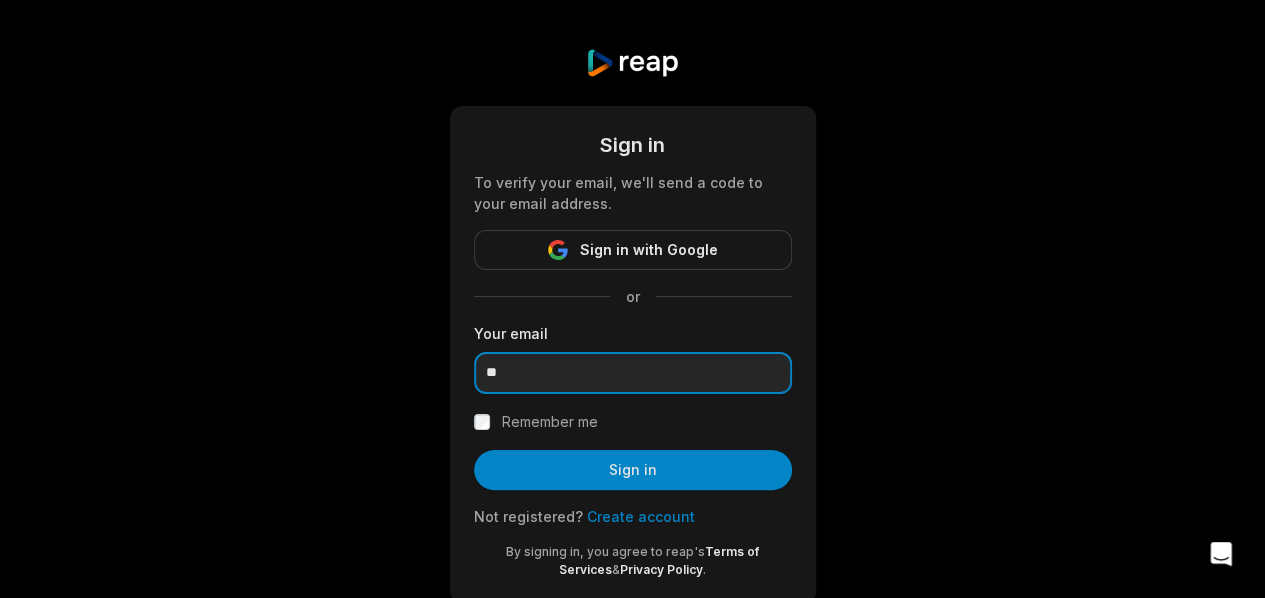 type on "**********" 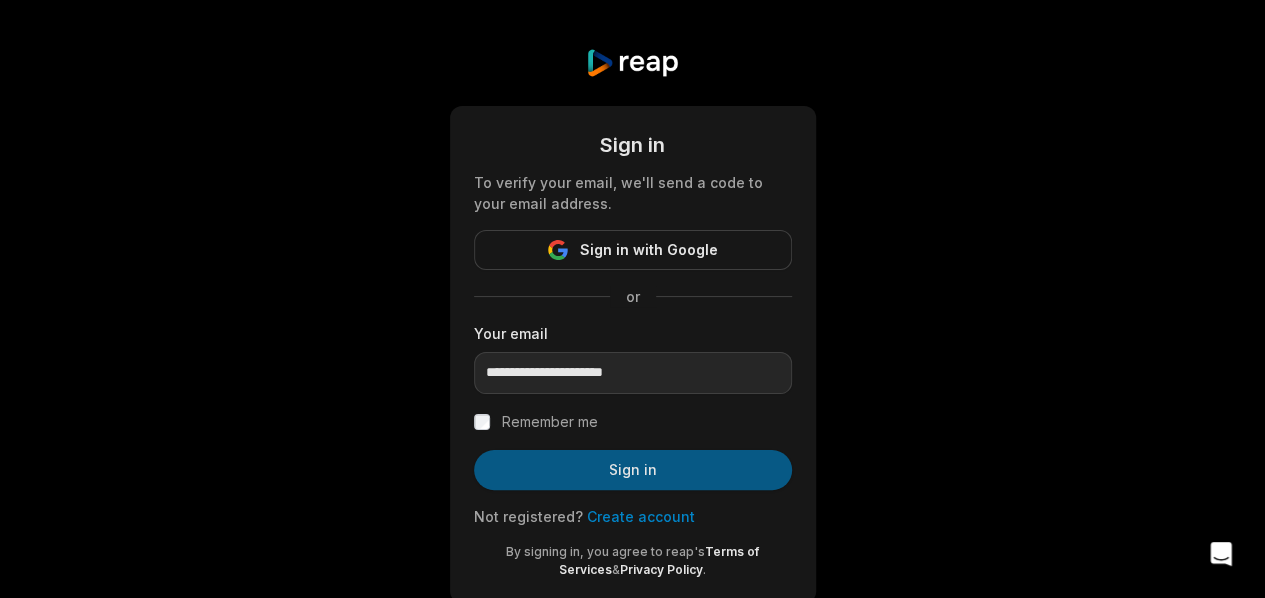 click on "Sign in" at bounding box center [633, 470] 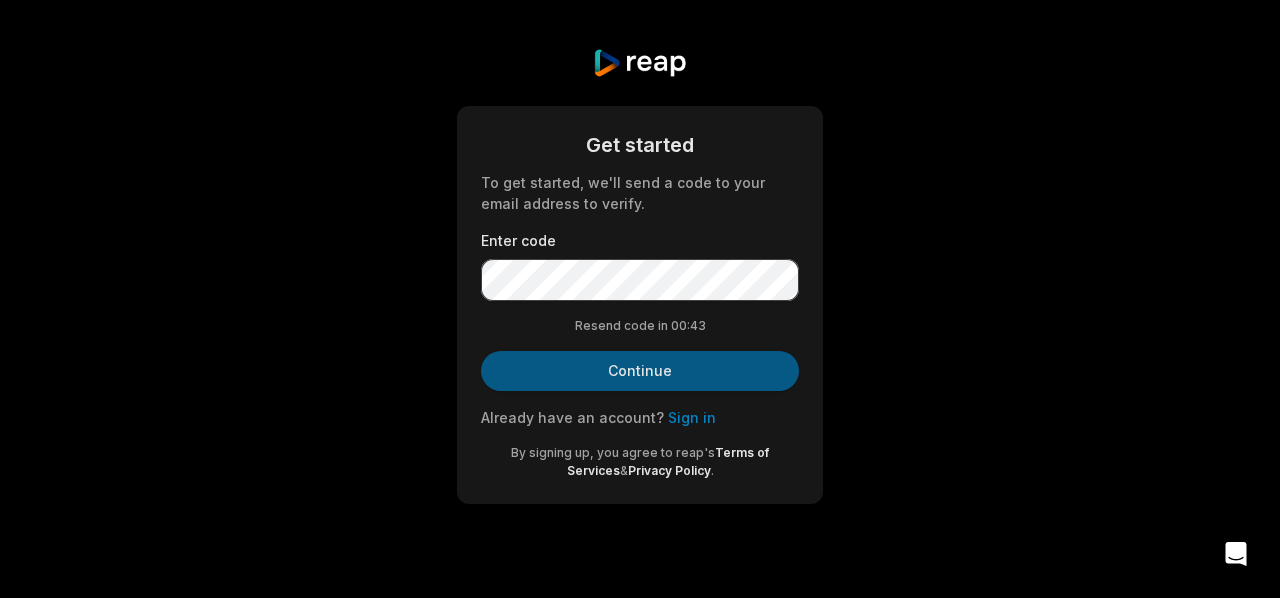click on "Continue" at bounding box center (640, 371) 